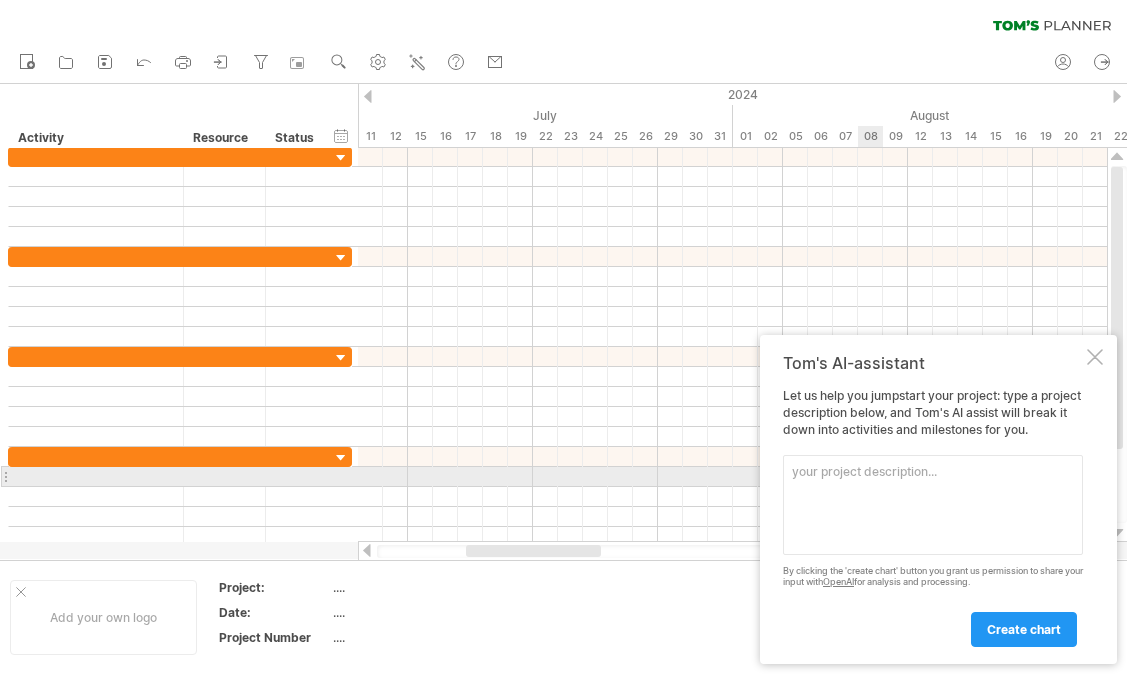 scroll, scrollTop: 0, scrollLeft: 0, axis: both 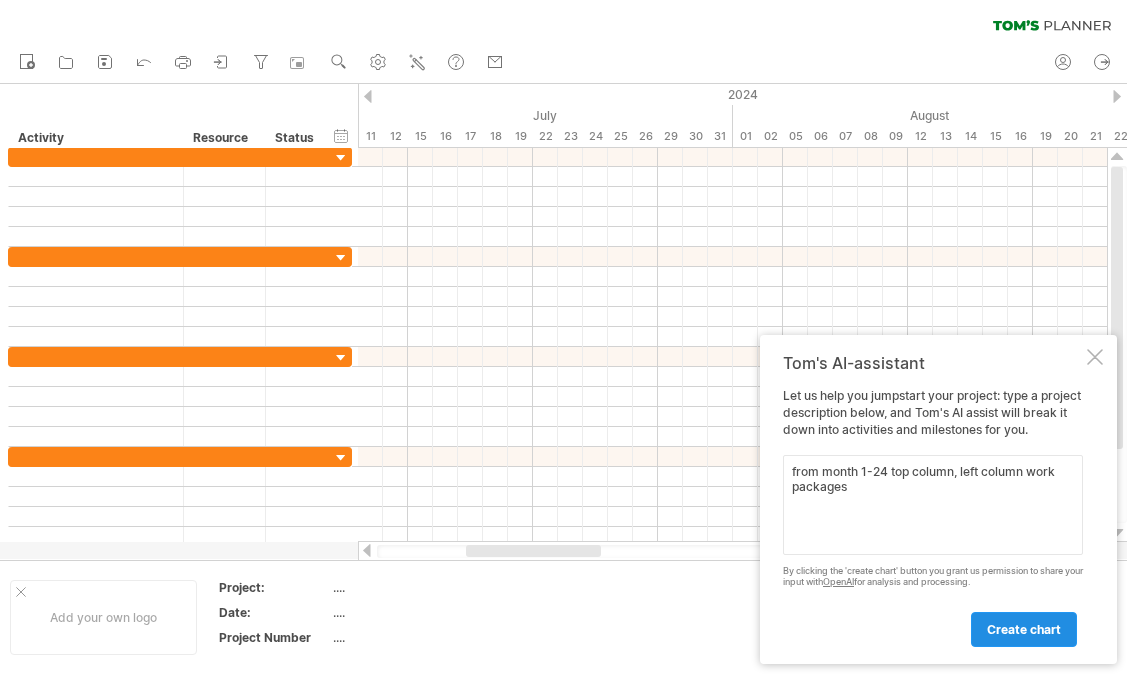 type on "from month 1-24 top column, left column work packages" 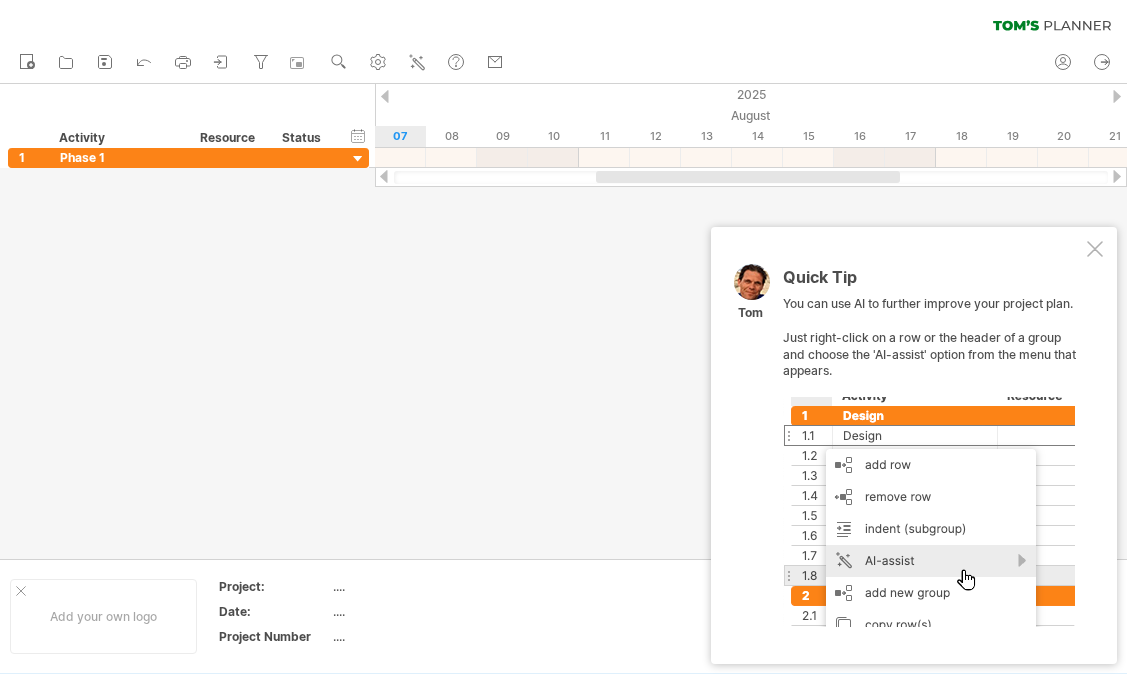 click on "Quick Tip You can use AI to further improve your project plan. Just right-click on a row or the header of a group and choose the 'AI-assist' option from the menu that appears.   Tom" at bounding box center (914, 445) 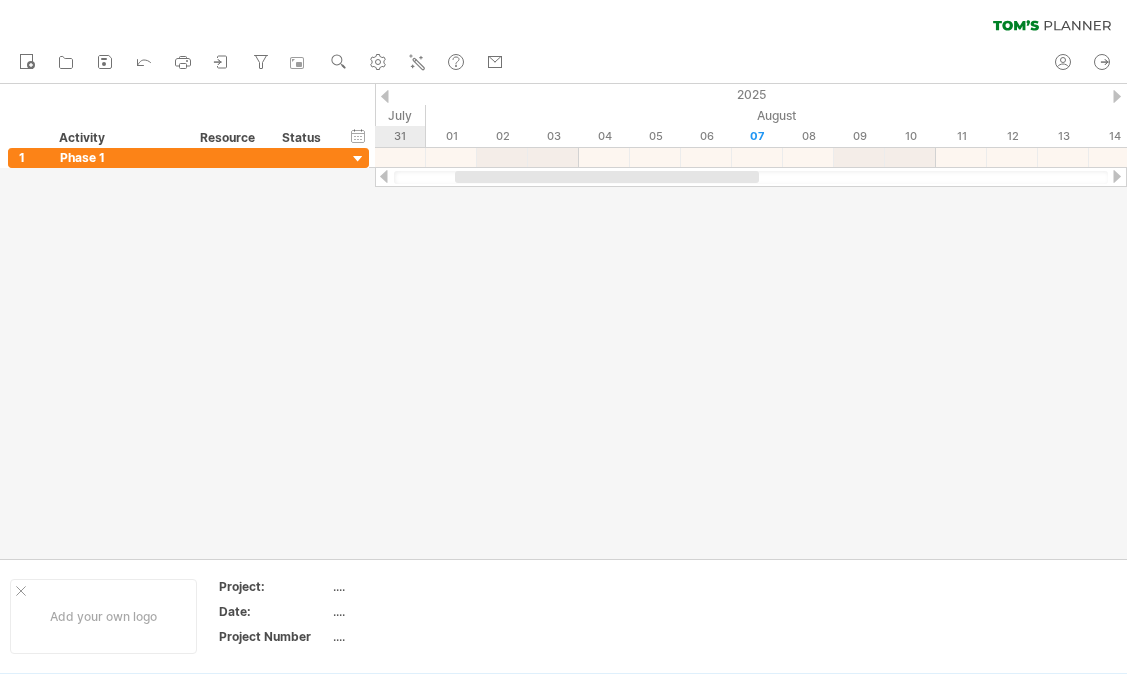 drag, startPoint x: 743, startPoint y: 176, endPoint x: 603, endPoint y: 202, distance: 142.39381 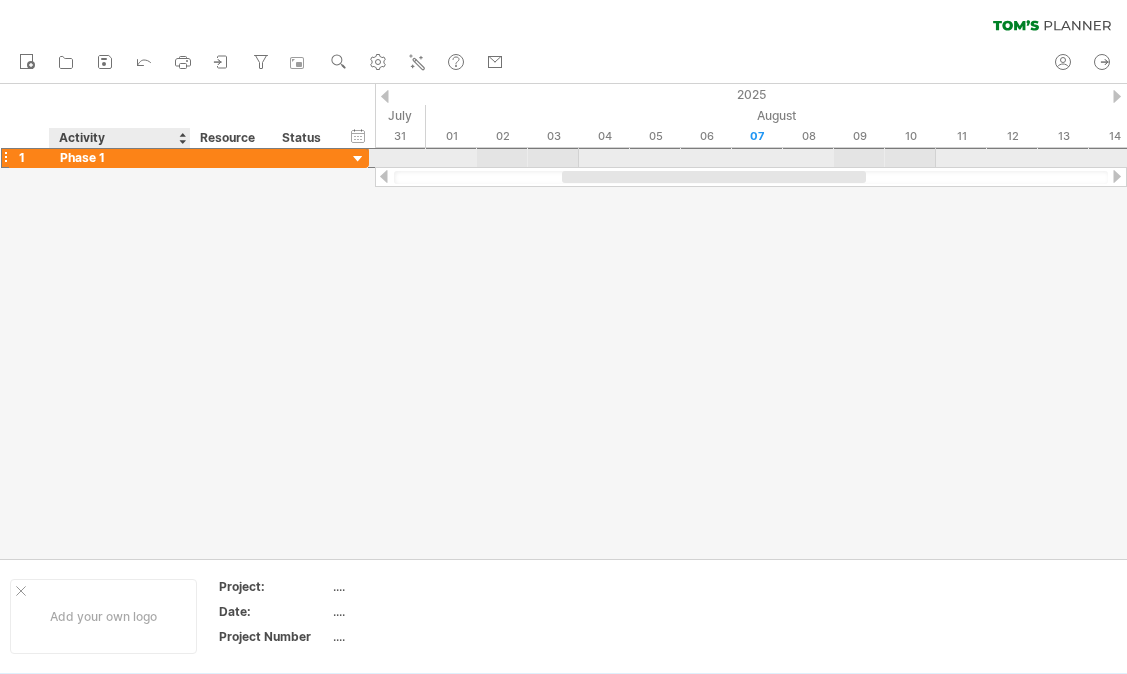 click on "Phase 1" at bounding box center [120, 157] 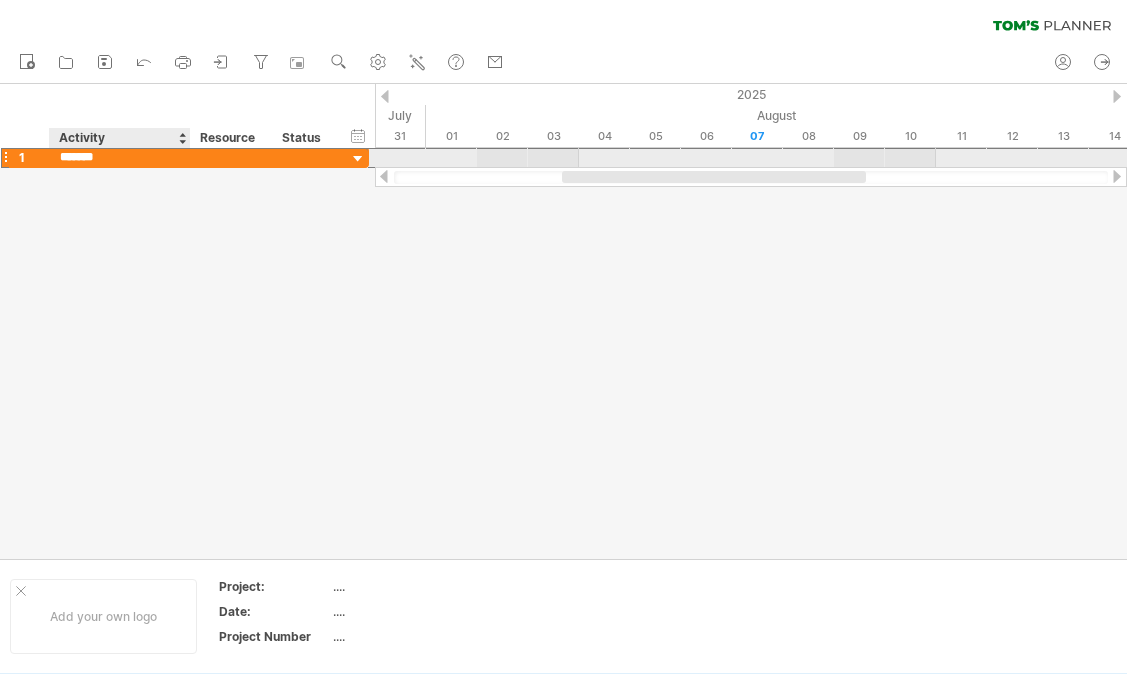 click on "*******" at bounding box center (120, 157) 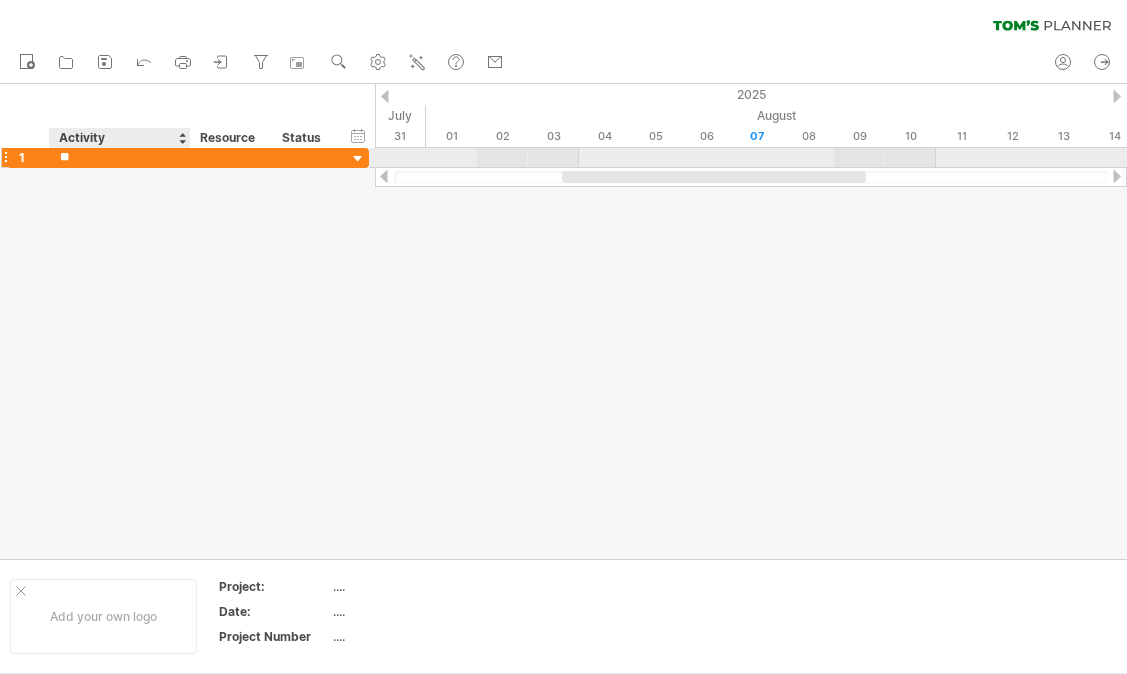 type on "*" 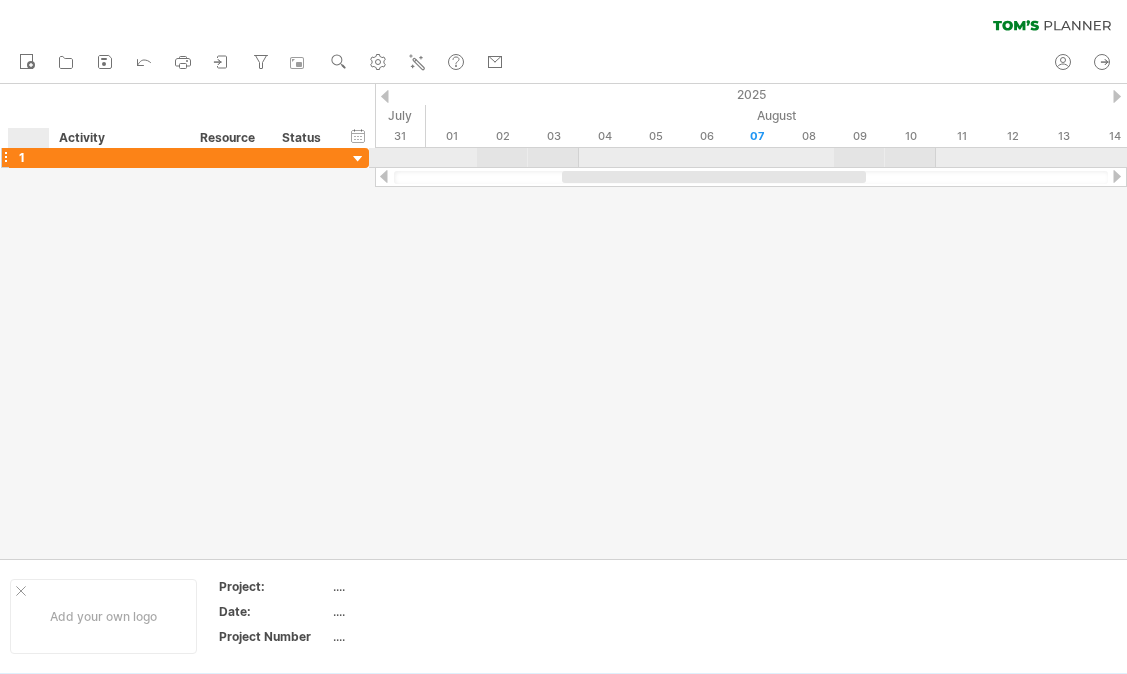 click on "1" at bounding box center (34, 157) 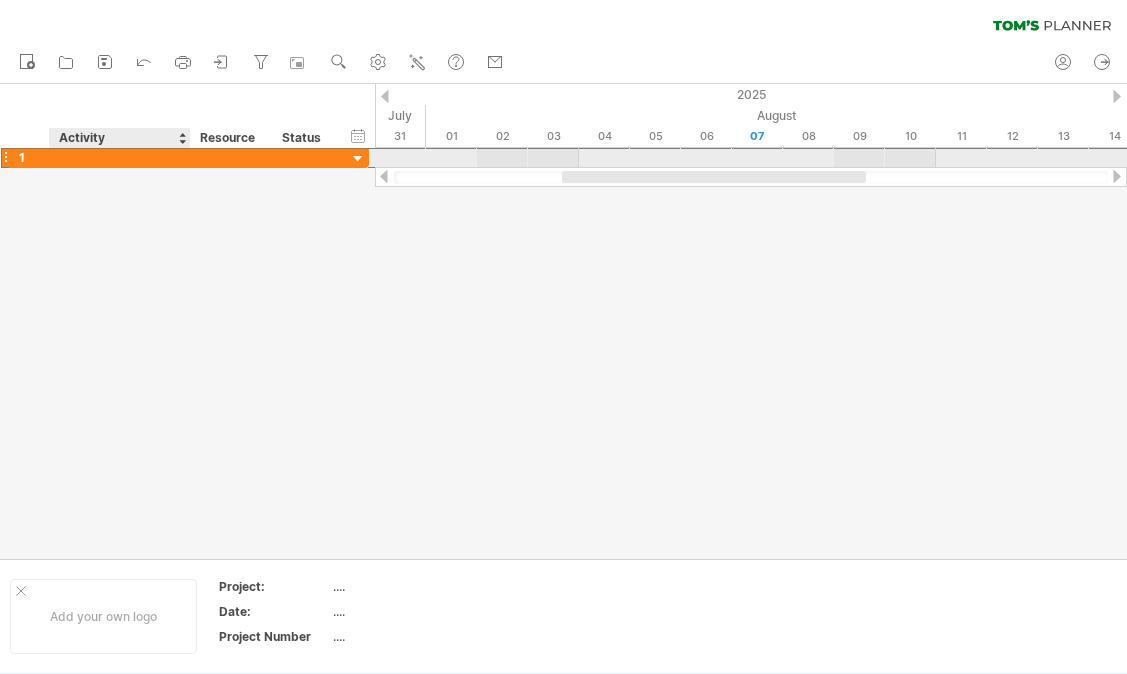 click at bounding box center [120, 157] 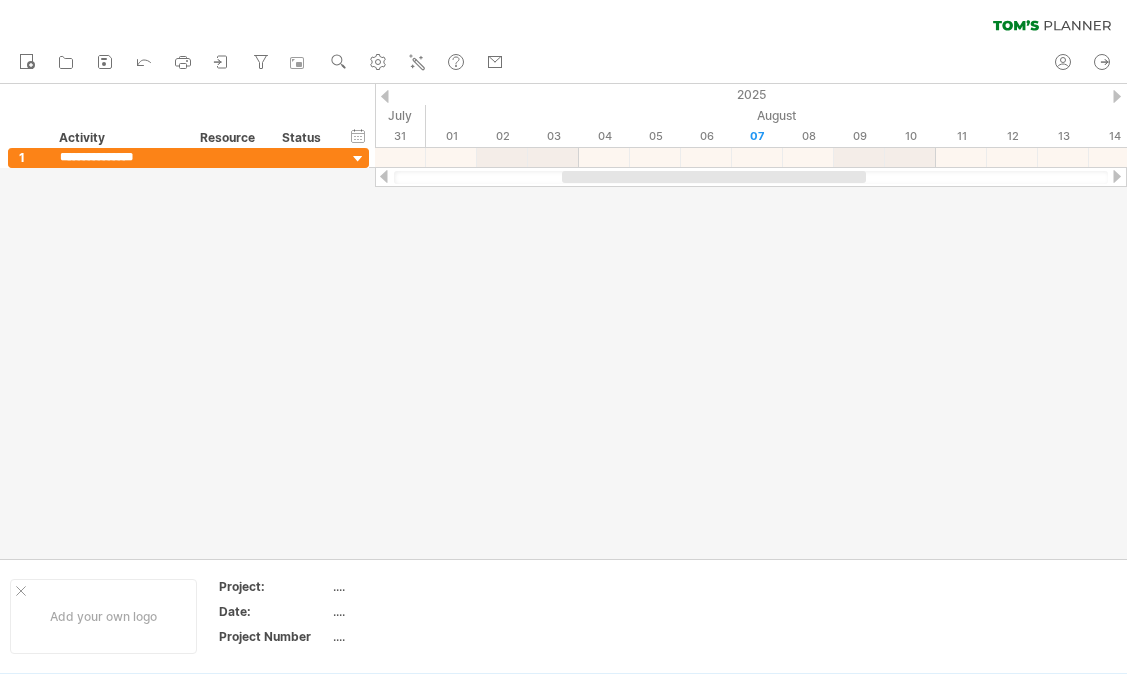 type on "**********" 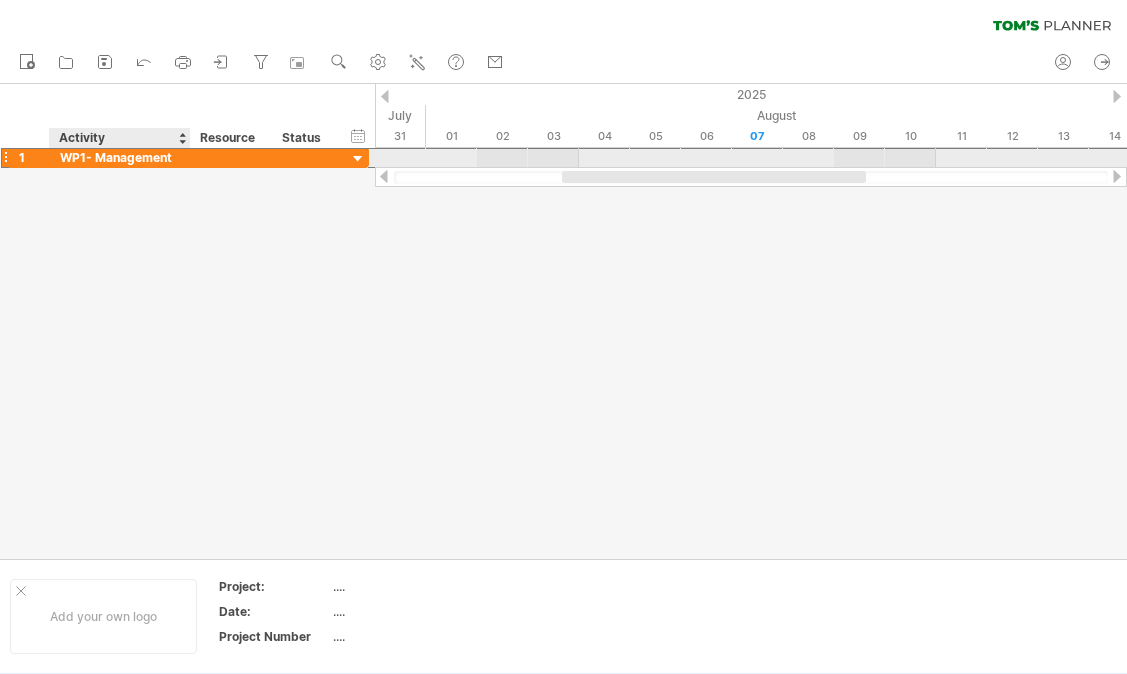 drag, startPoint x: 197, startPoint y: 160, endPoint x: 92, endPoint y: 158, distance: 105.01904 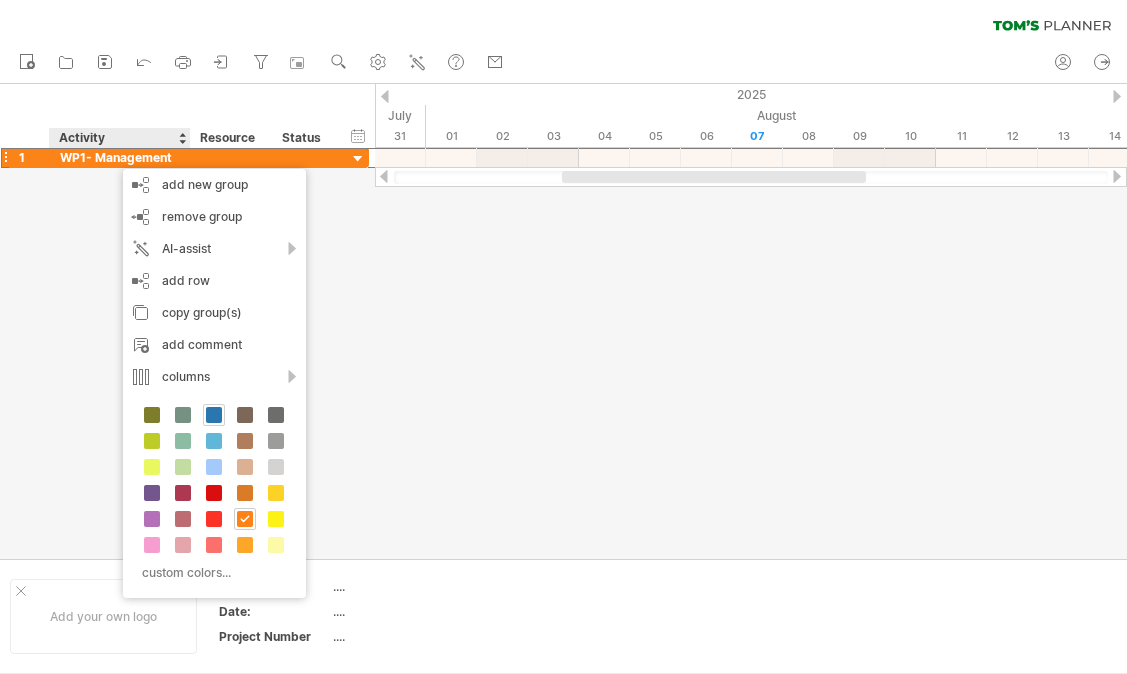click at bounding box center (214, 415) 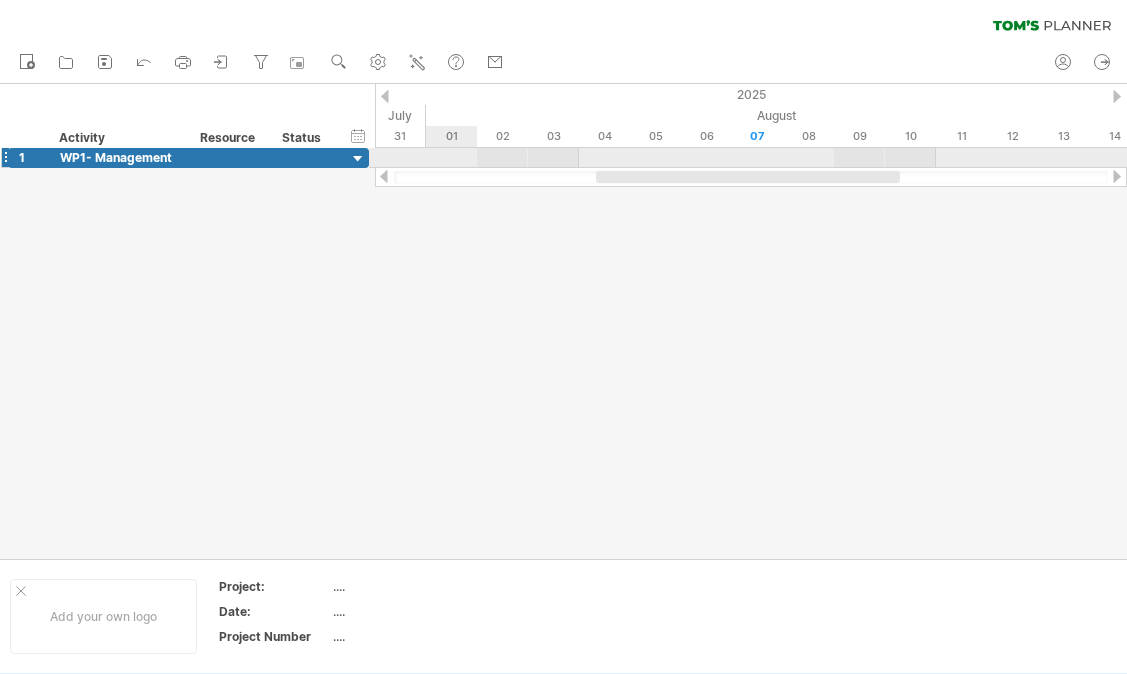 click at bounding box center [751, 158] 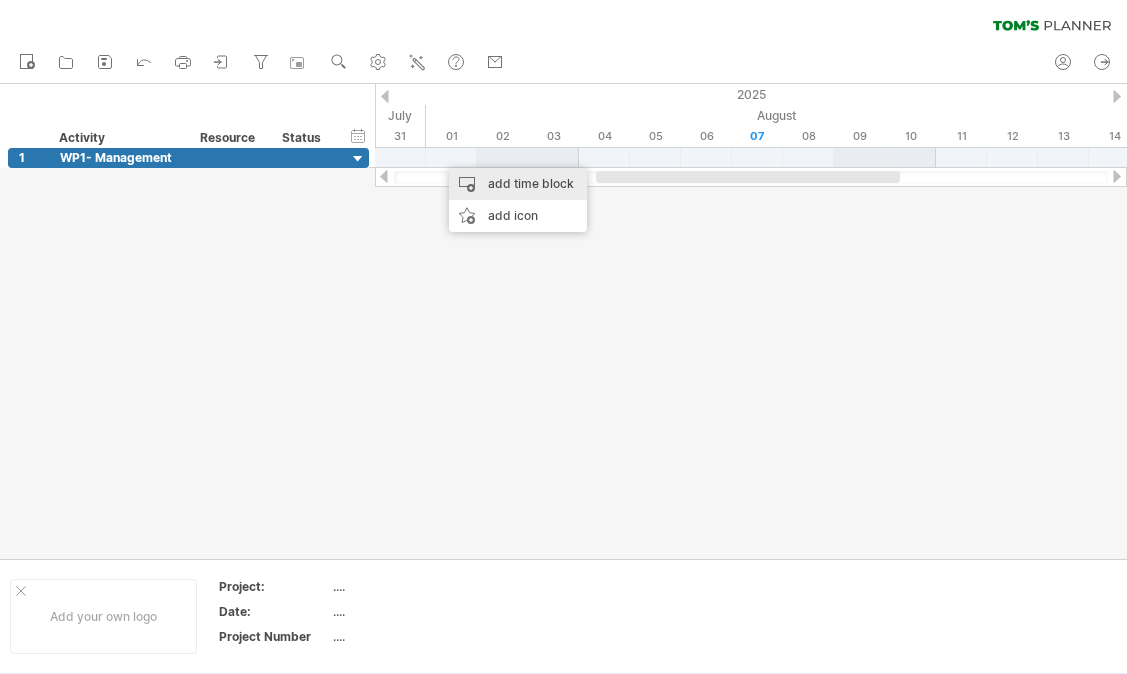 click on "add time block" at bounding box center (518, 184) 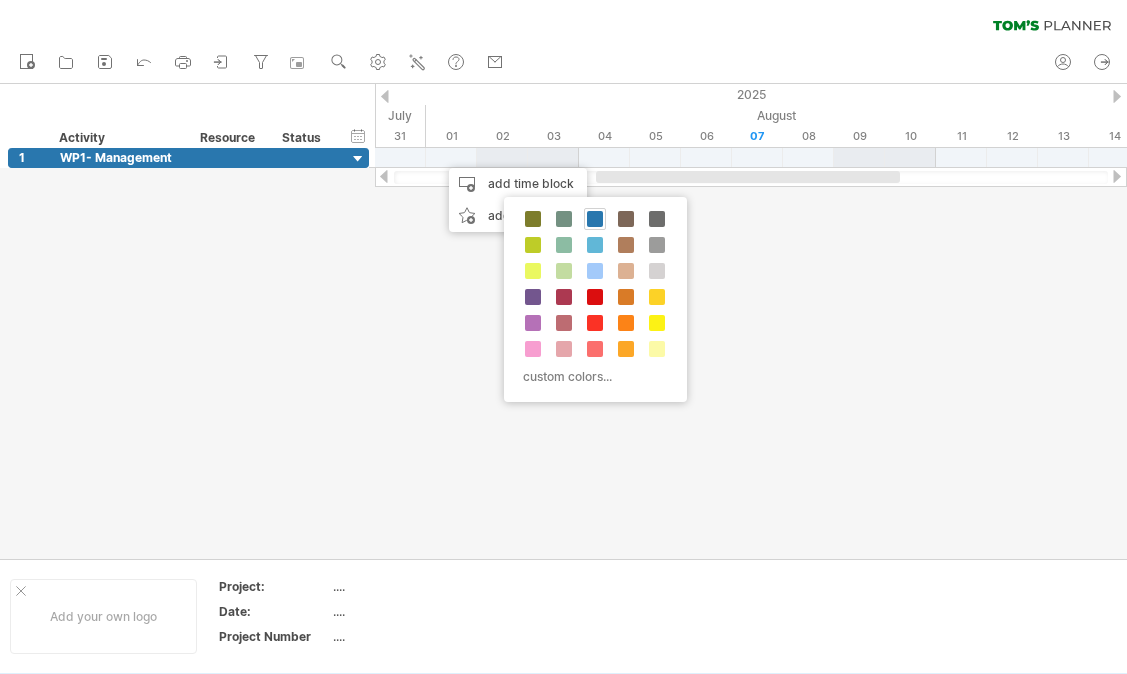 click at bounding box center (595, 219) 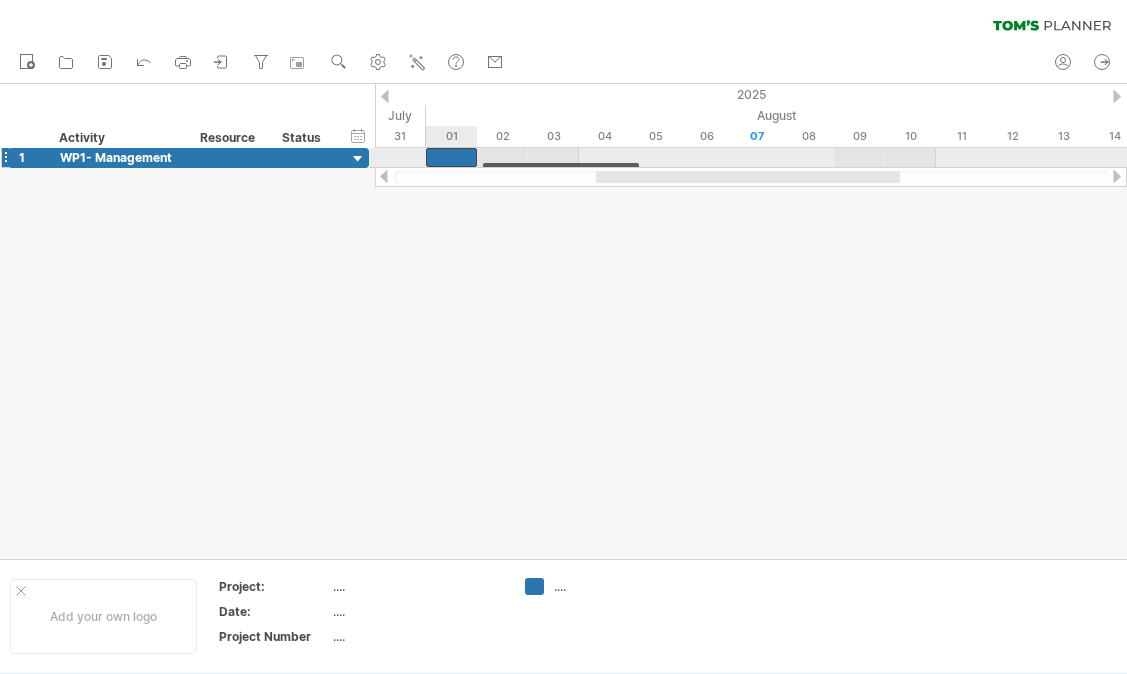 drag, startPoint x: 472, startPoint y: 155, endPoint x: 446, endPoint y: 155, distance: 26 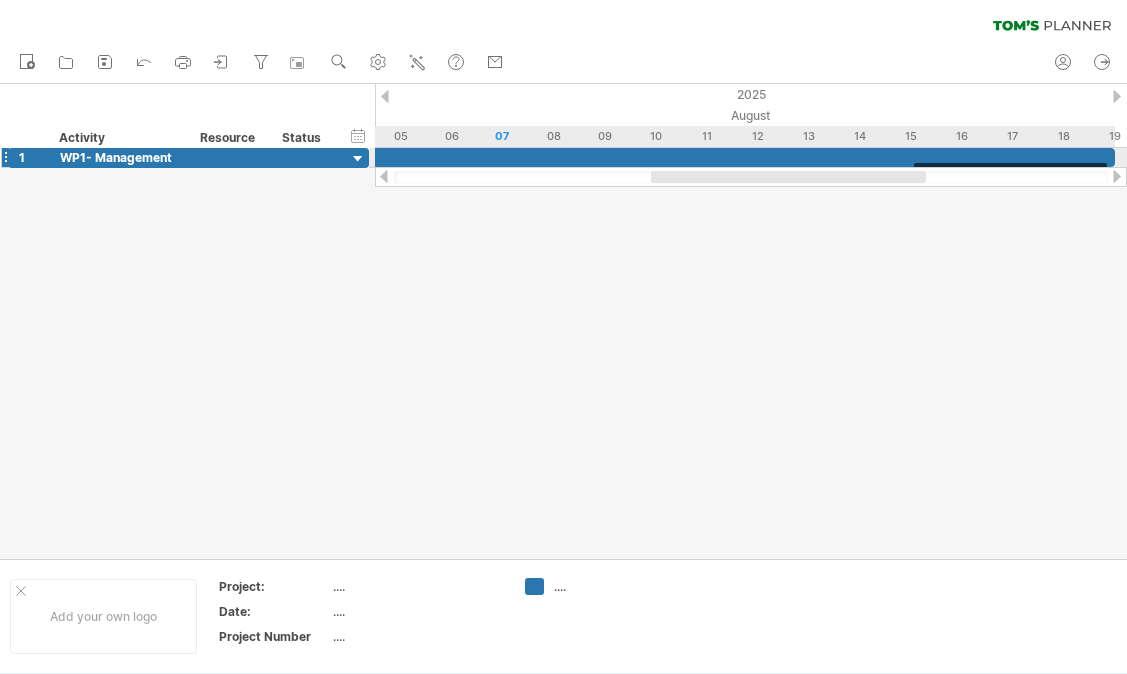 drag, startPoint x: 477, startPoint y: 155, endPoint x: 1129, endPoint y: 149, distance: 652.0276 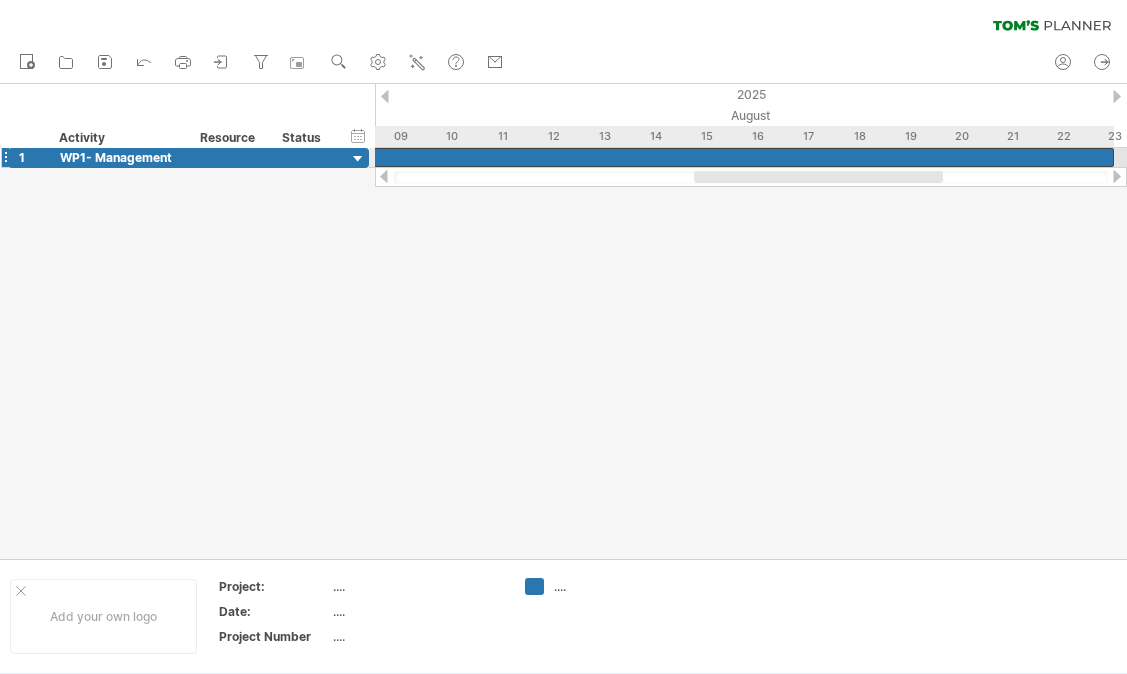 drag, startPoint x: 981, startPoint y: 153, endPoint x: 1116, endPoint y: 152, distance: 135.00371 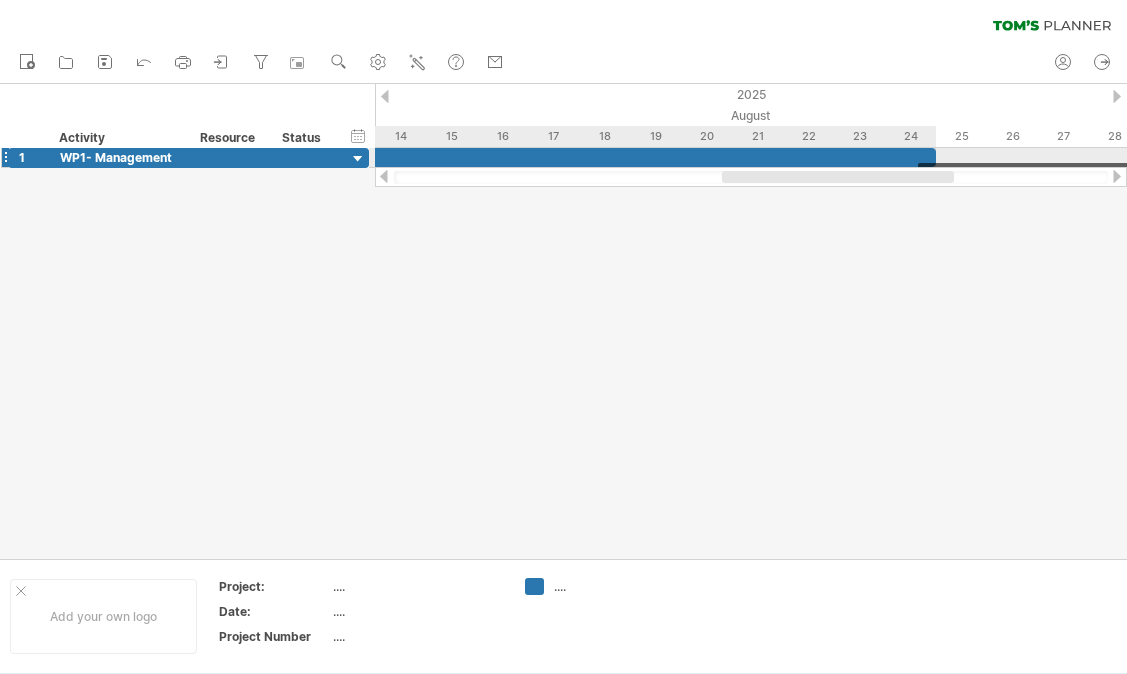 drag, startPoint x: 857, startPoint y: 156, endPoint x: 929, endPoint y: 155, distance: 72.00694 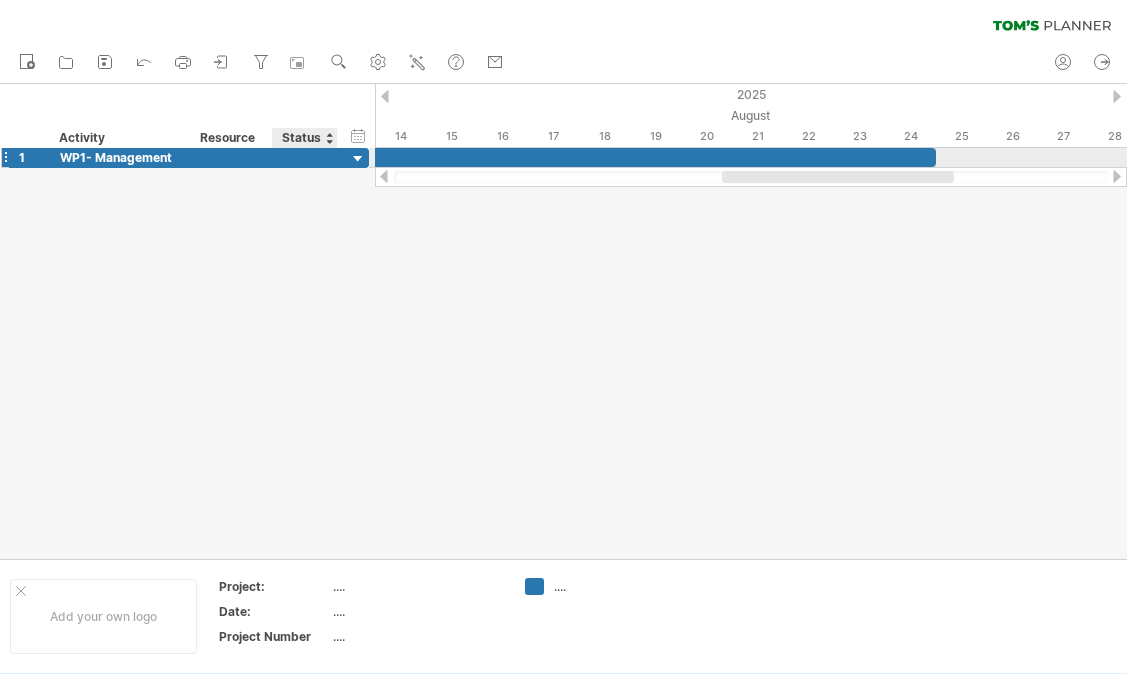 click at bounding box center (358, 159) 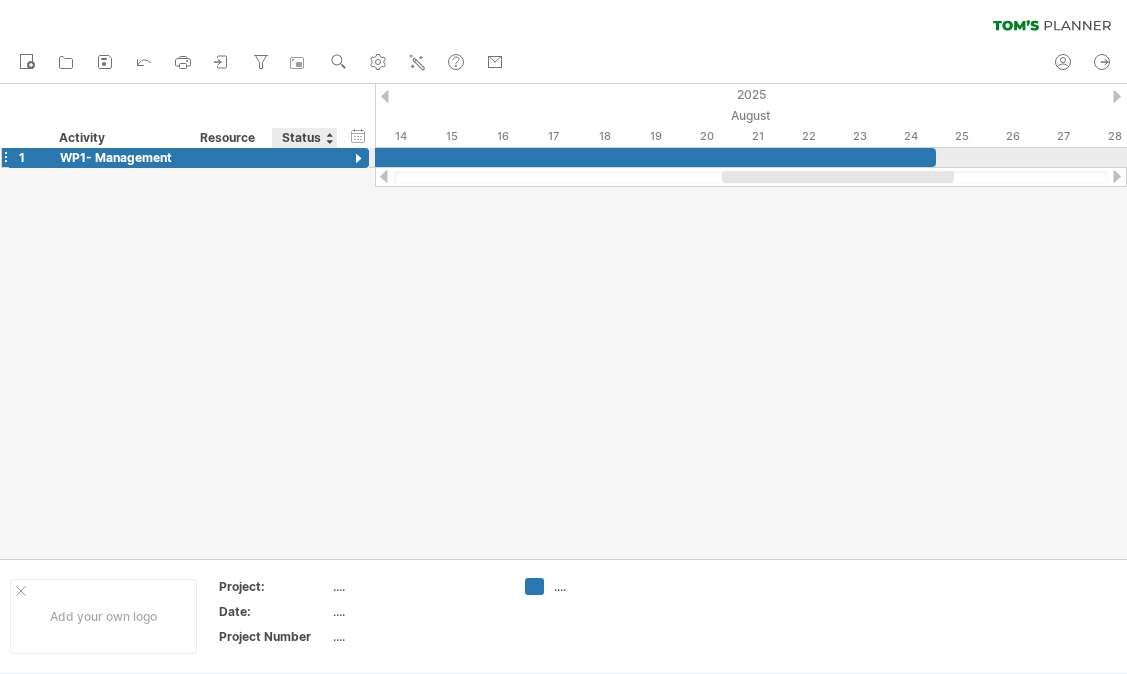 click at bounding box center (358, 159) 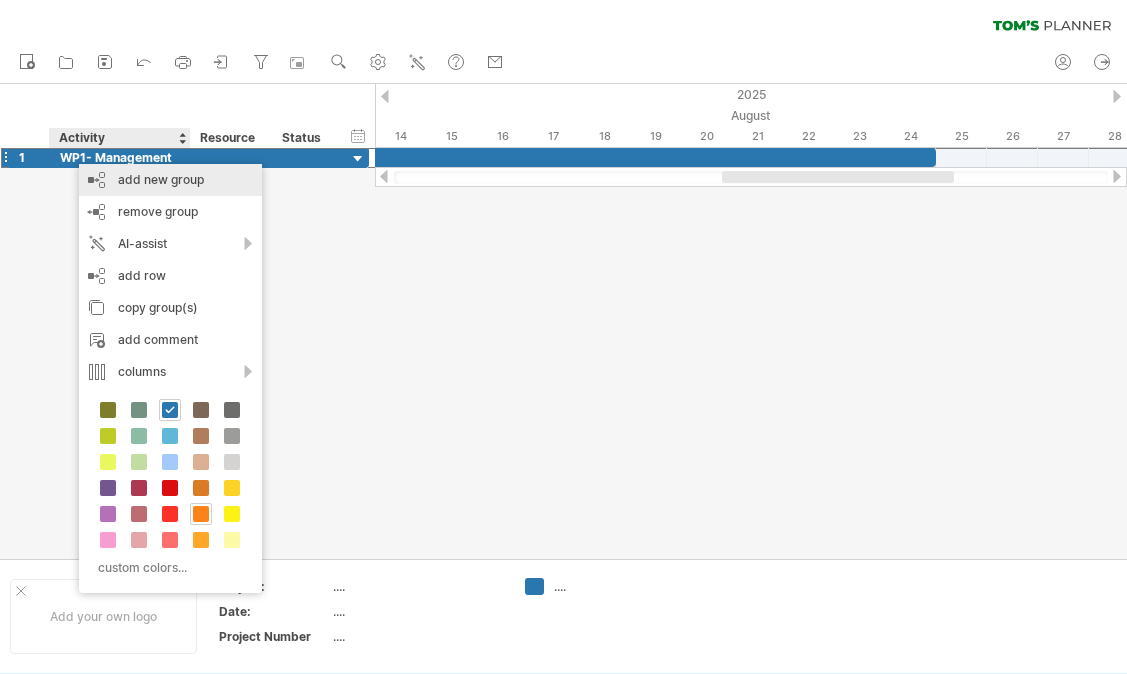 click on "add new group" at bounding box center [170, 180] 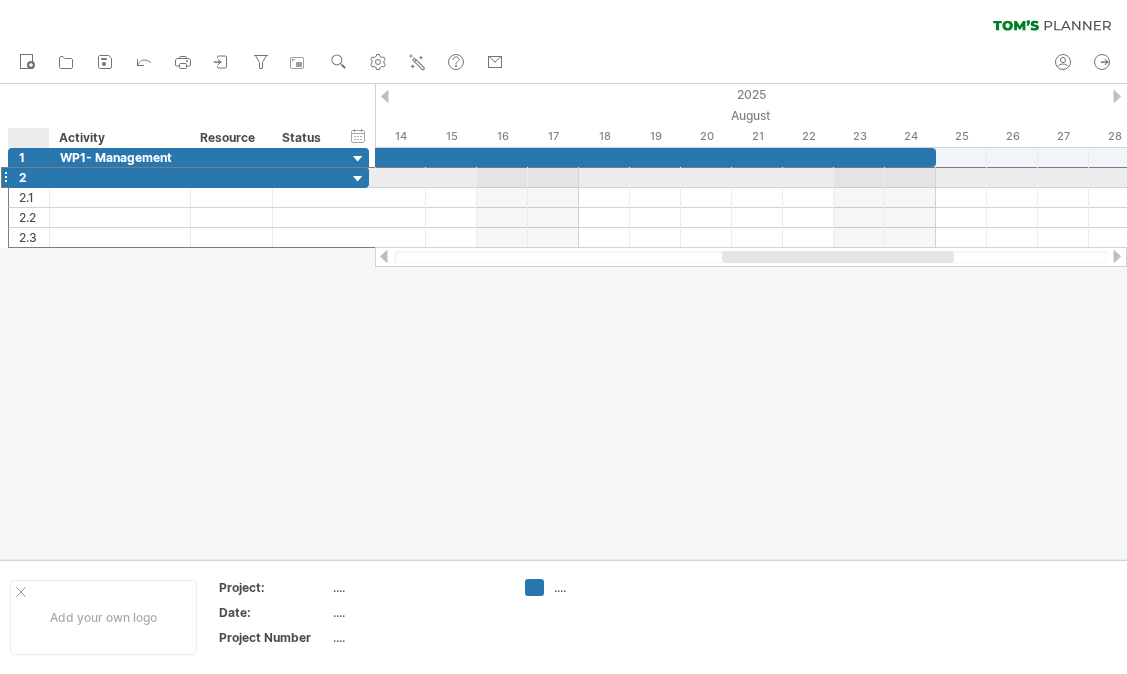 click at bounding box center (120, 177) 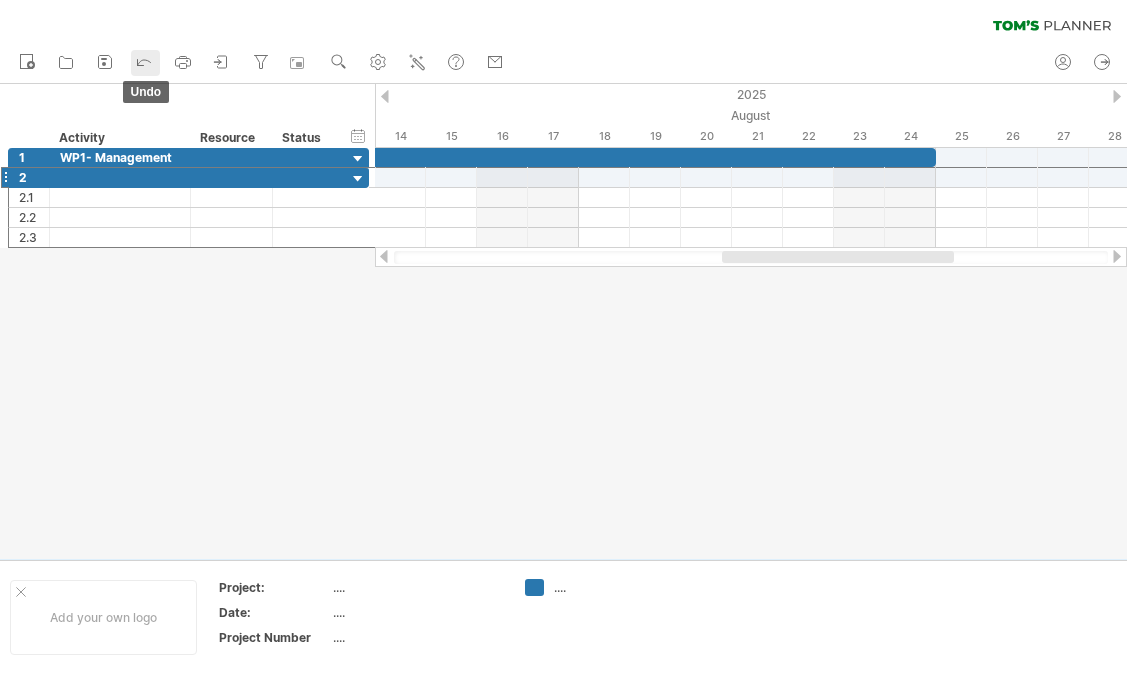 click 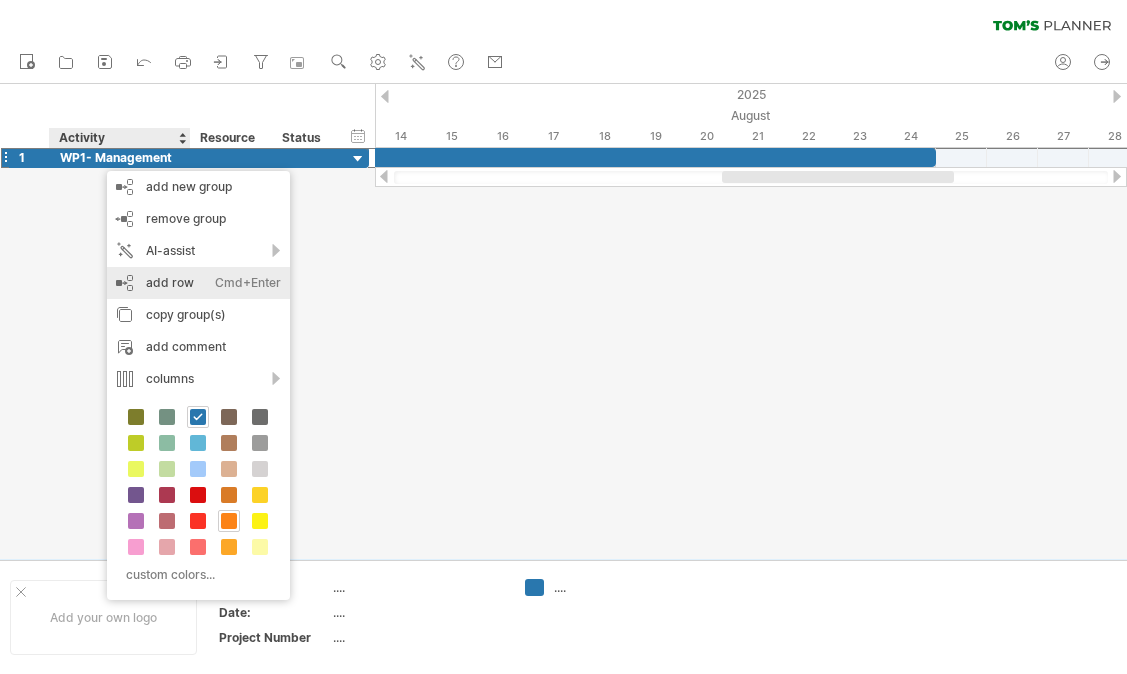 click on "add row Ctrl+Enter Cmd+Enter" at bounding box center (198, 283) 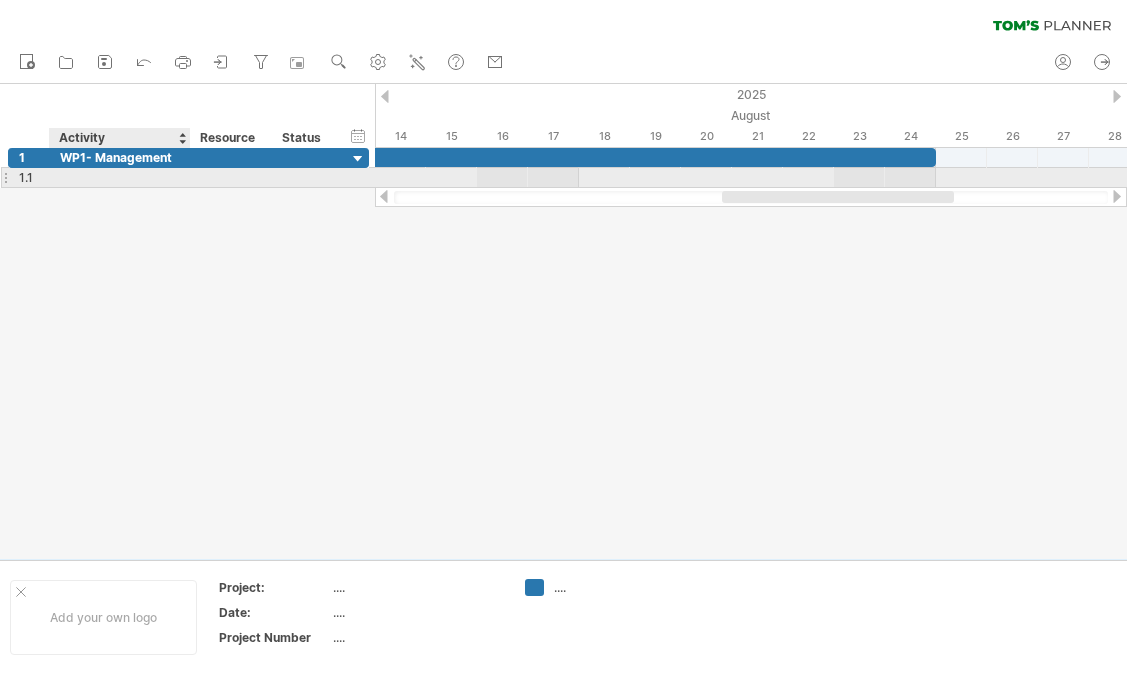 click at bounding box center [120, 177] 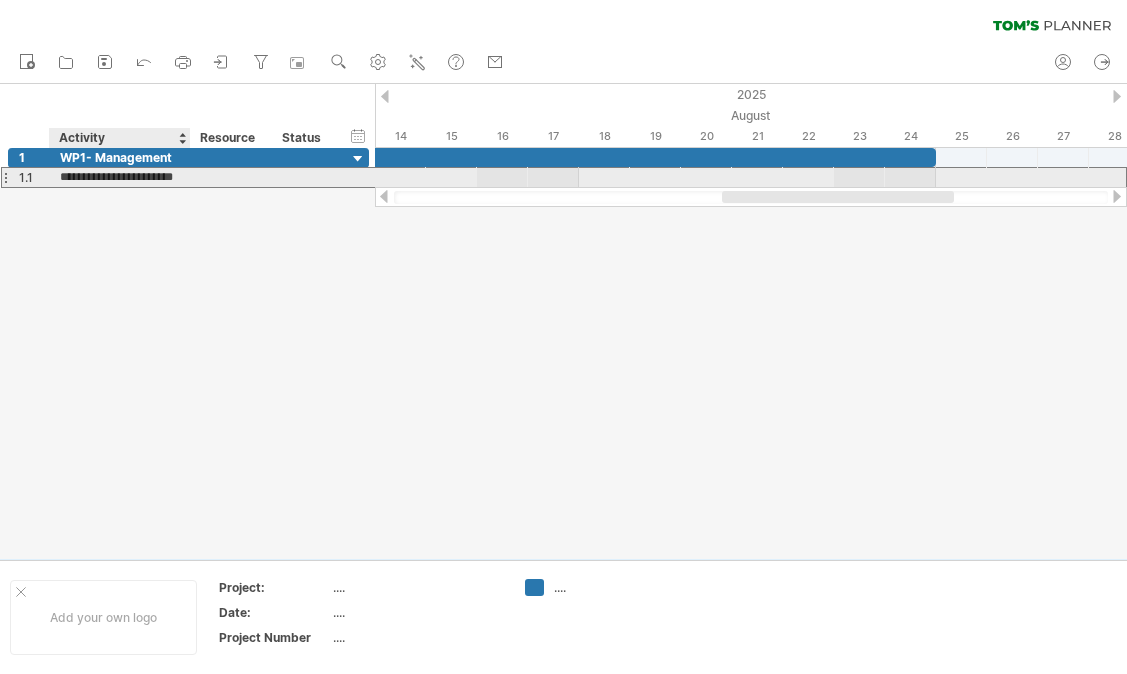 type on "**********" 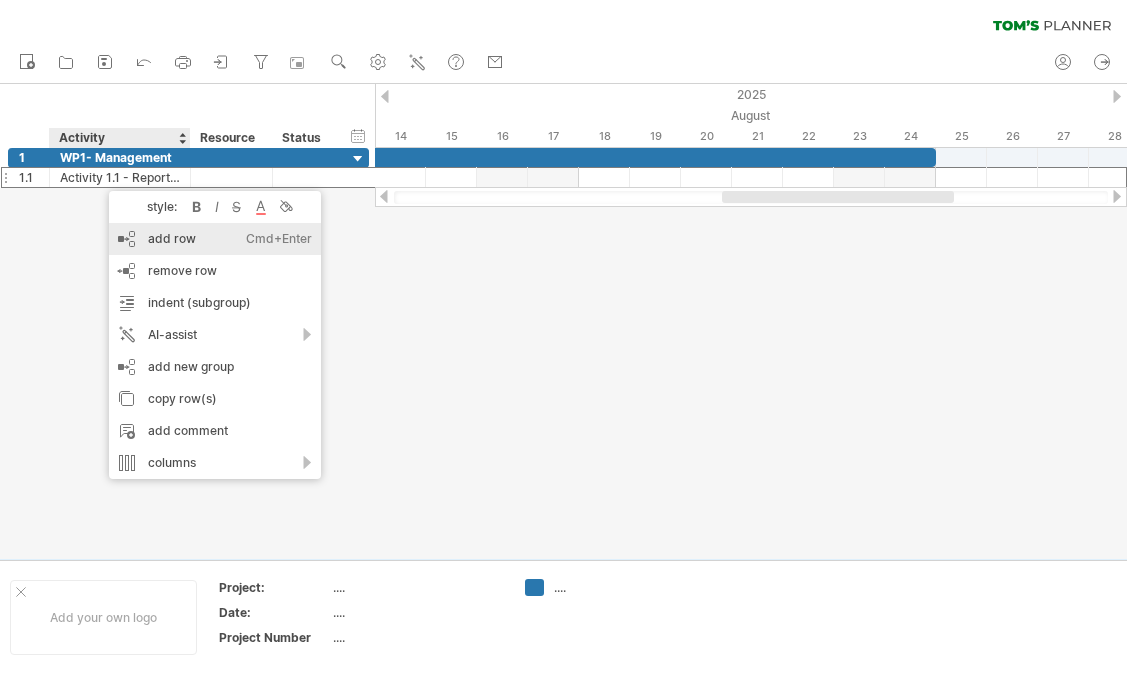 click on "add row Ctrl+Enter Cmd+Enter" at bounding box center (215, 239) 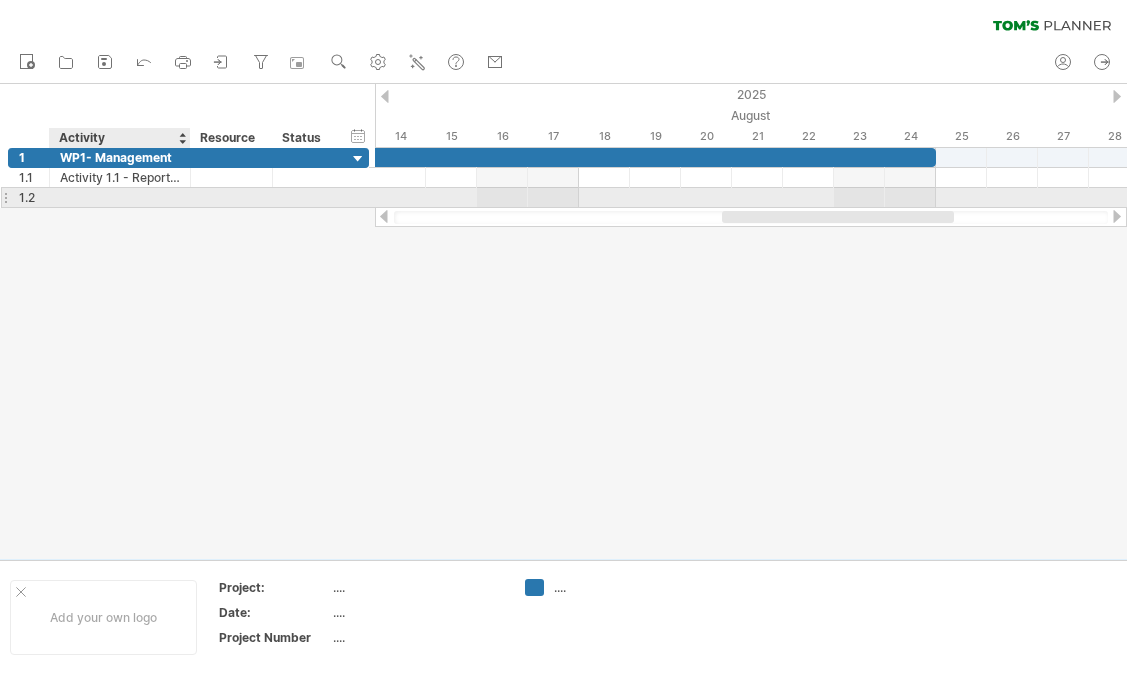 click at bounding box center (120, 197) 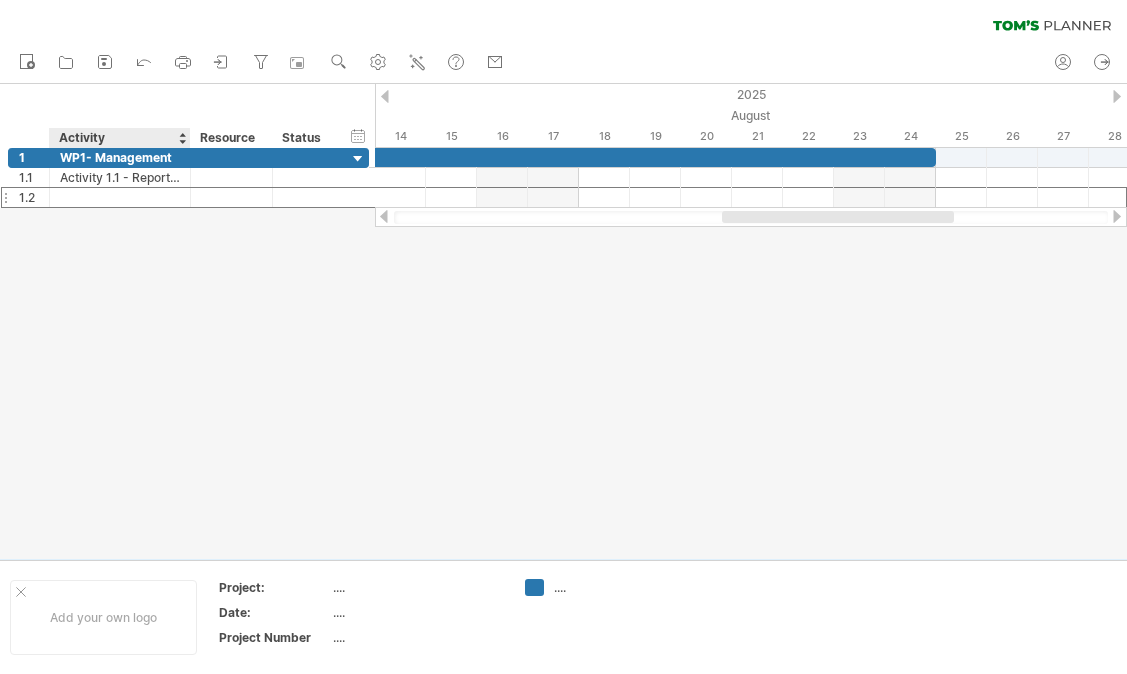 type on "*" 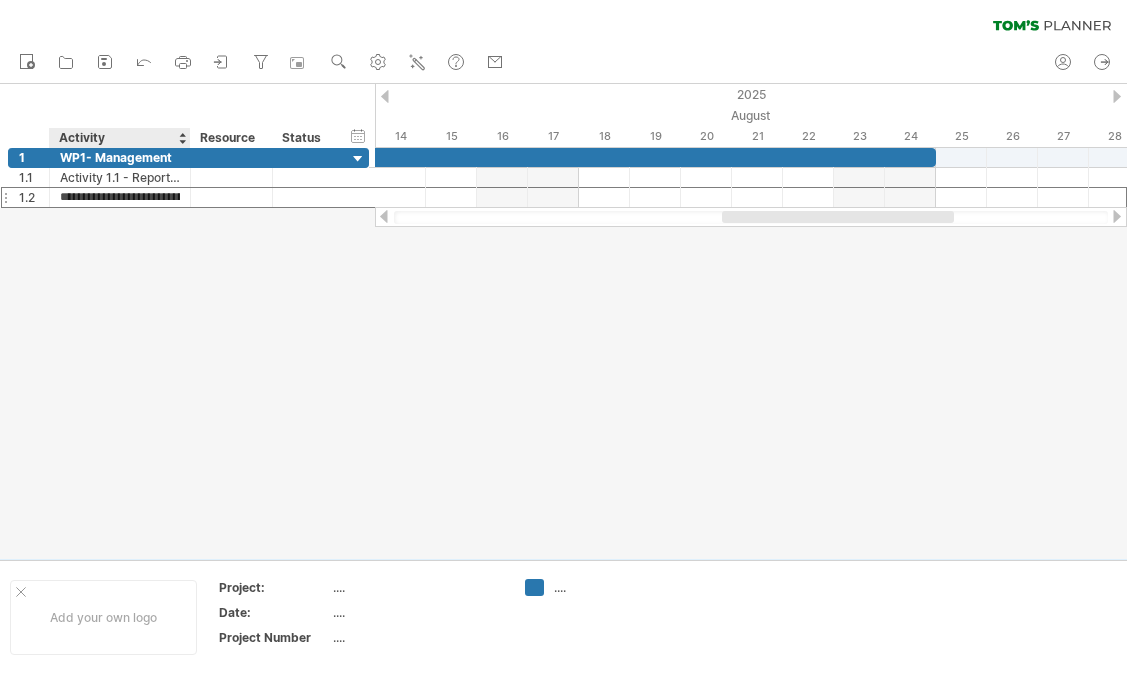 type on "**********" 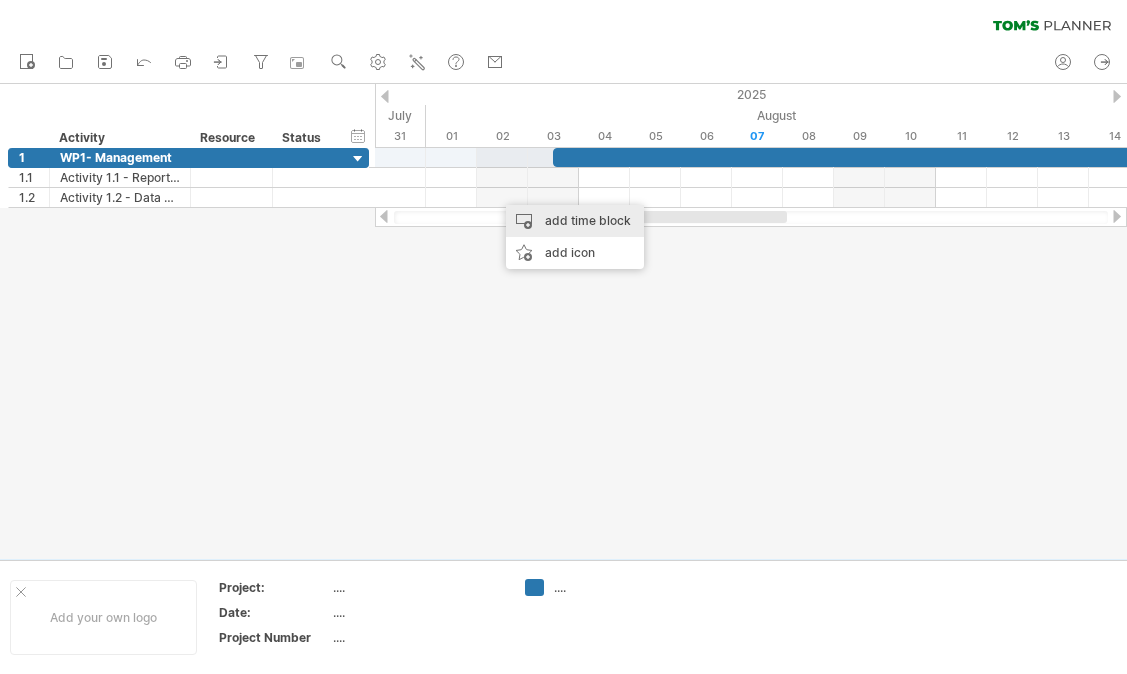 click on "add time block" at bounding box center [575, 221] 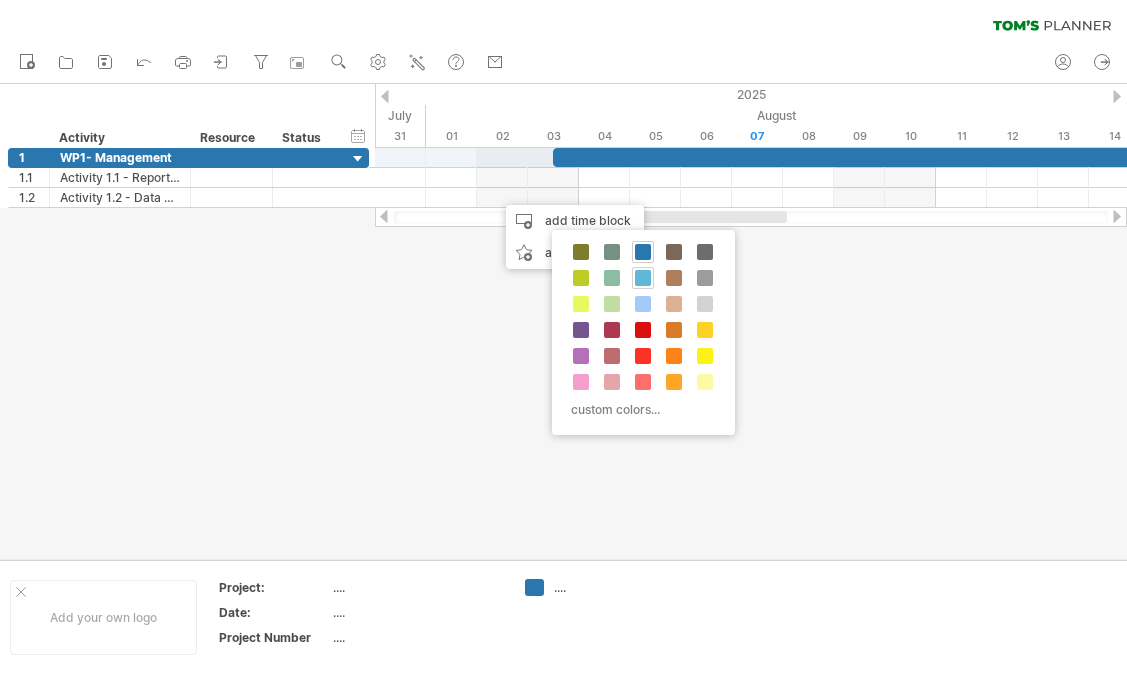 click at bounding box center (643, 278) 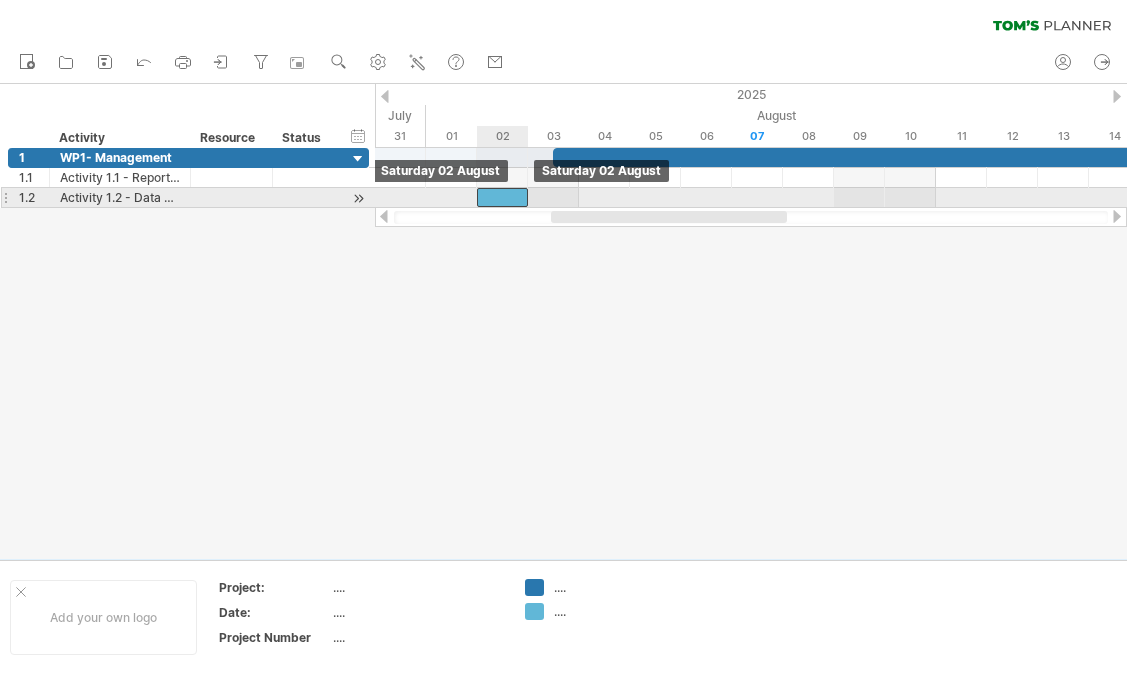 drag, startPoint x: 525, startPoint y: 197, endPoint x: 496, endPoint y: 198, distance: 29.017237 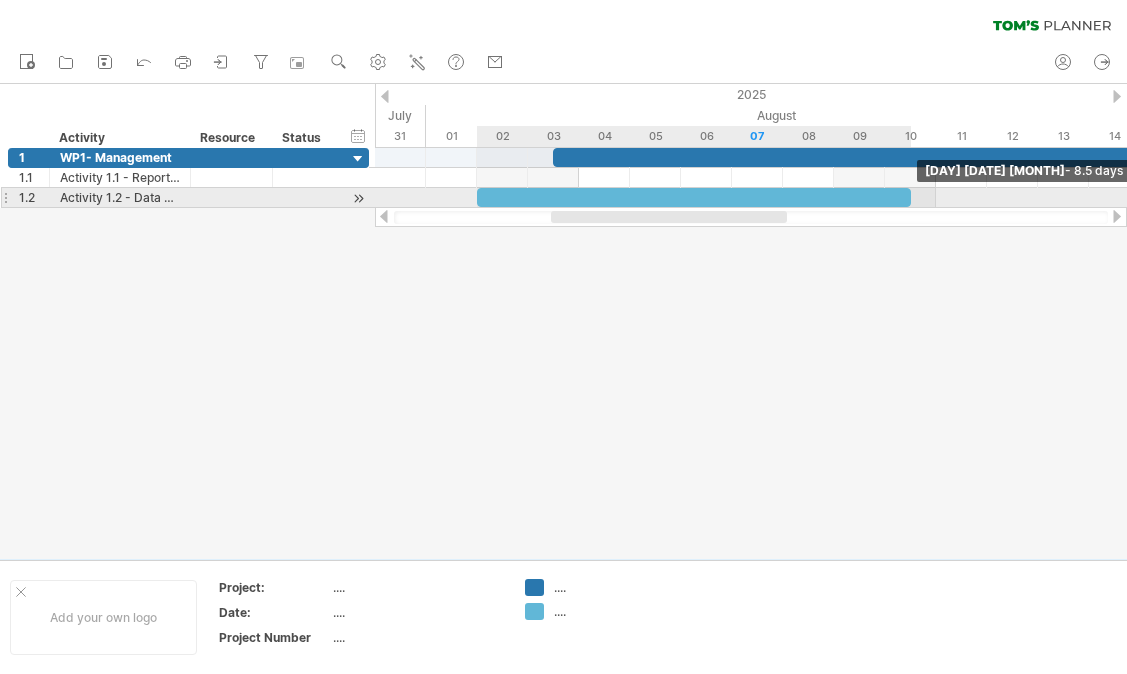 drag, startPoint x: 526, startPoint y: 198, endPoint x: 919, endPoint y: 193, distance: 393.0318 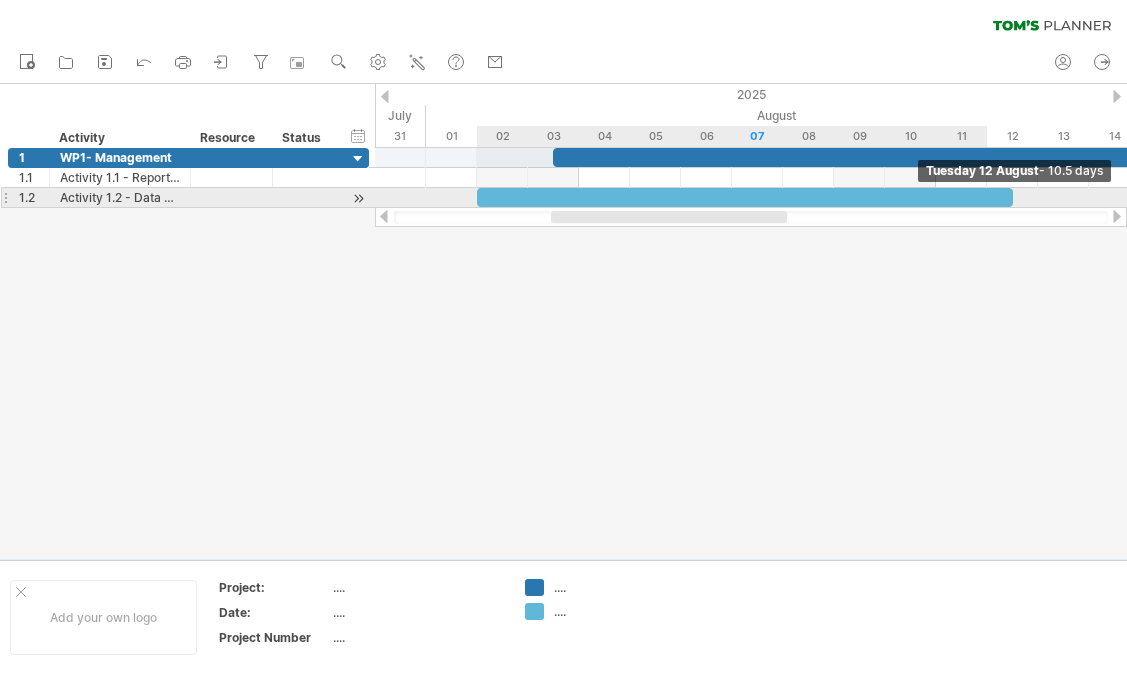drag, startPoint x: 908, startPoint y: 196, endPoint x: 1050, endPoint y: 194, distance: 142.01408 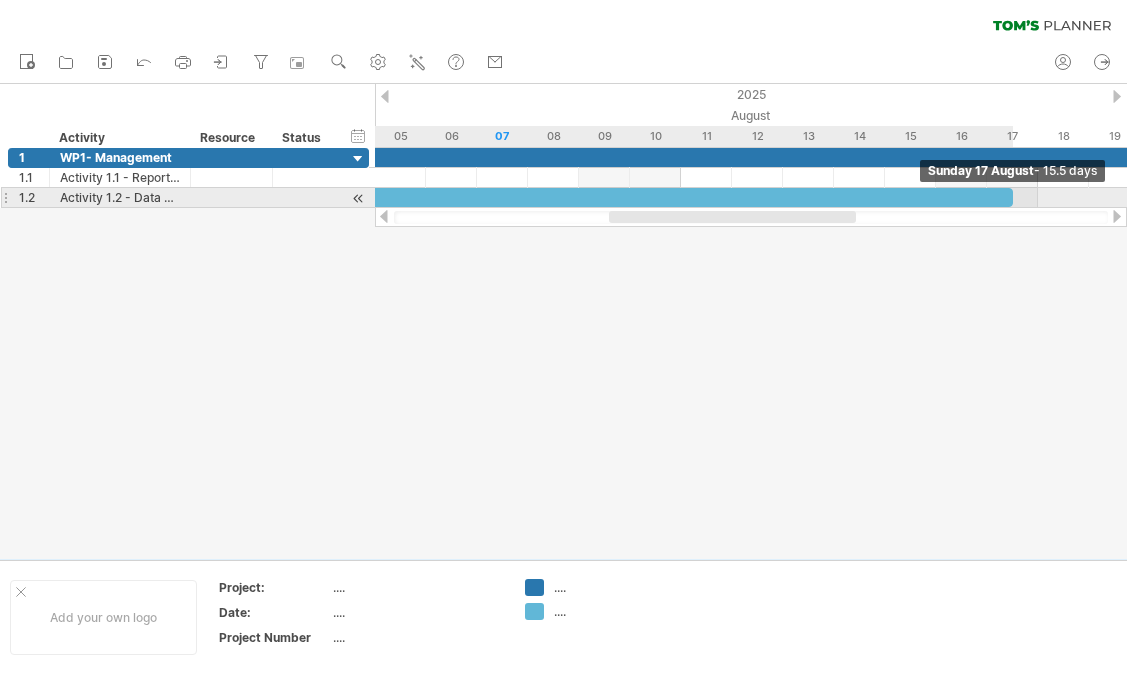 drag, startPoint x: 808, startPoint y: 195, endPoint x: 1021, endPoint y: 195, distance: 213 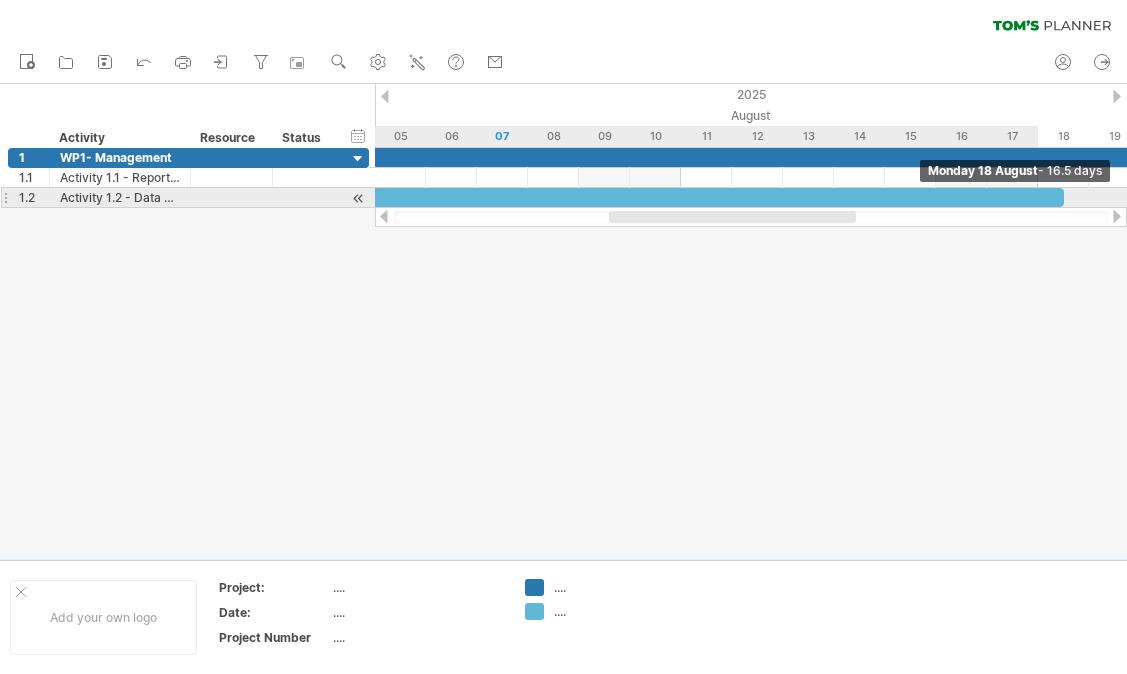 drag, startPoint x: 1011, startPoint y: 198, endPoint x: 1069, endPoint y: 198, distance: 58 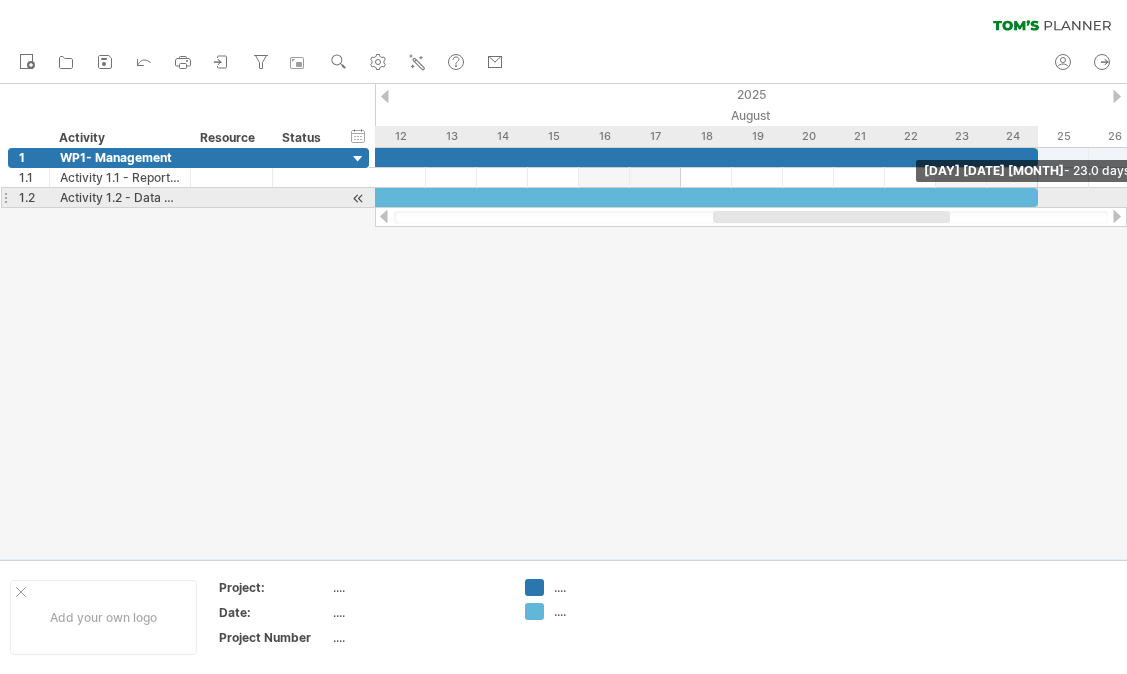 drag, startPoint x: 704, startPoint y: 197, endPoint x: 1040, endPoint y: 193, distance: 336.0238 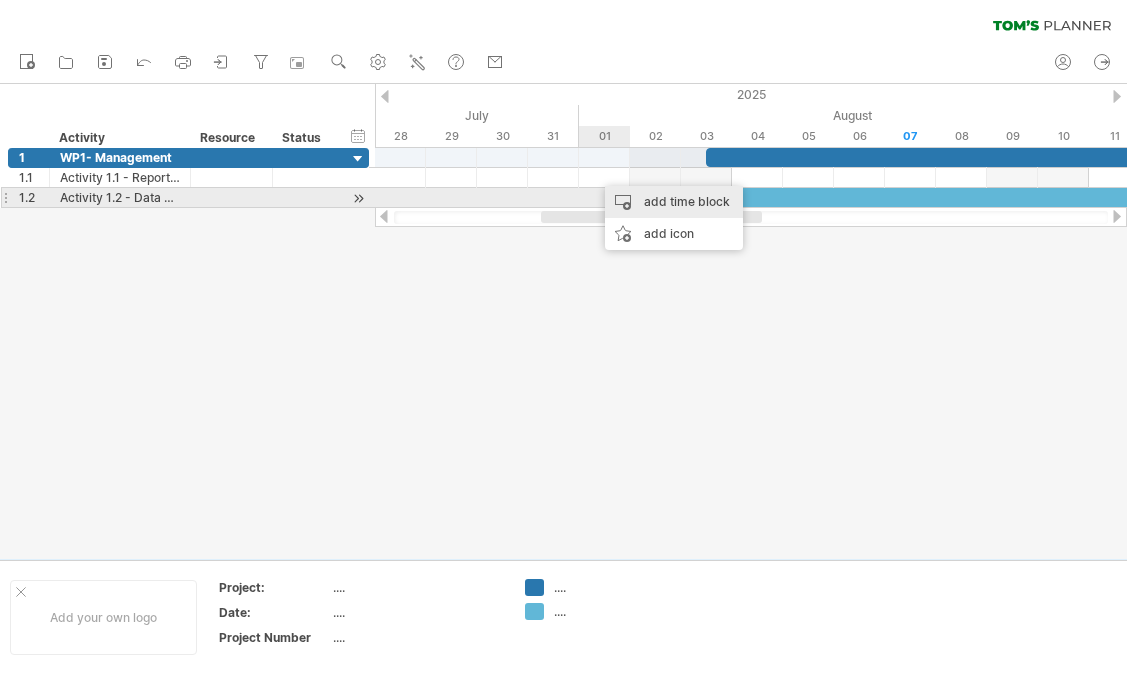 click on "add time block" at bounding box center (674, 202) 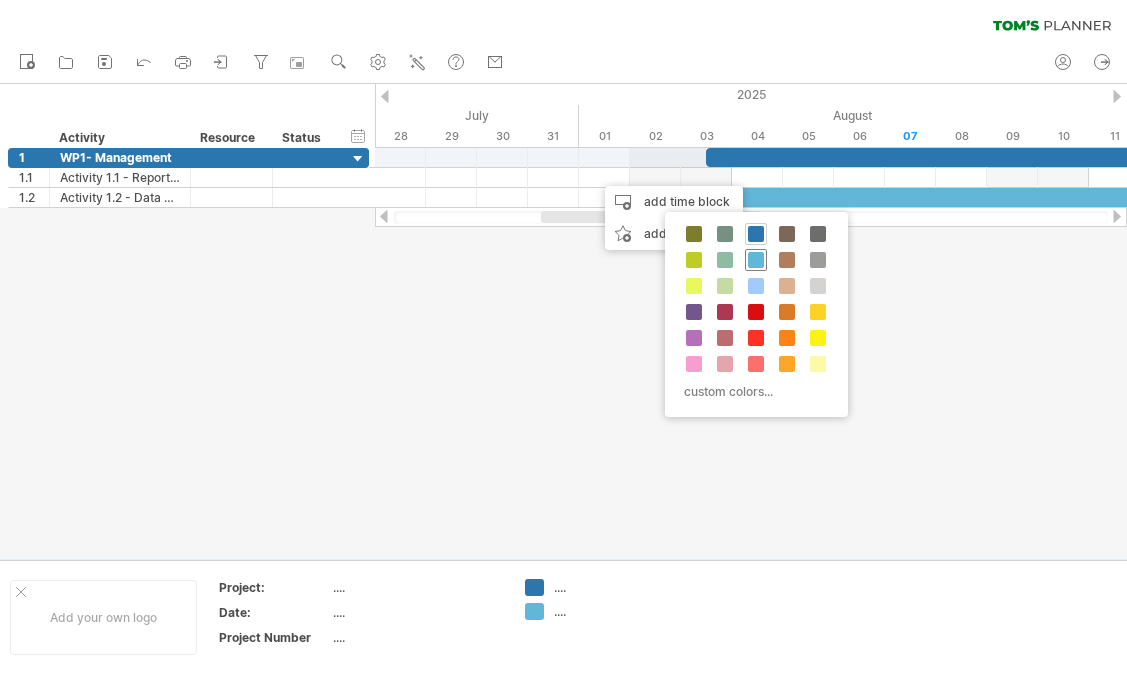 click at bounding box center [756, 260] 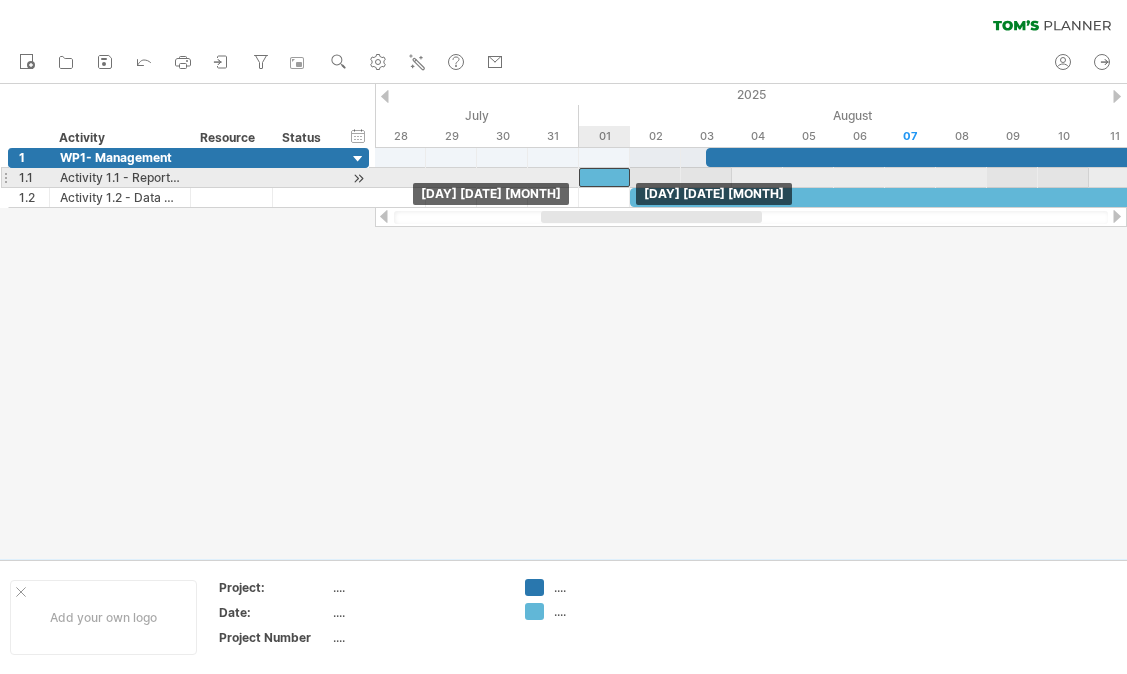 drag, startPoint x: 620, startPoint y: 174, endPoint x: 601, endPoint y: 174, distance: 19 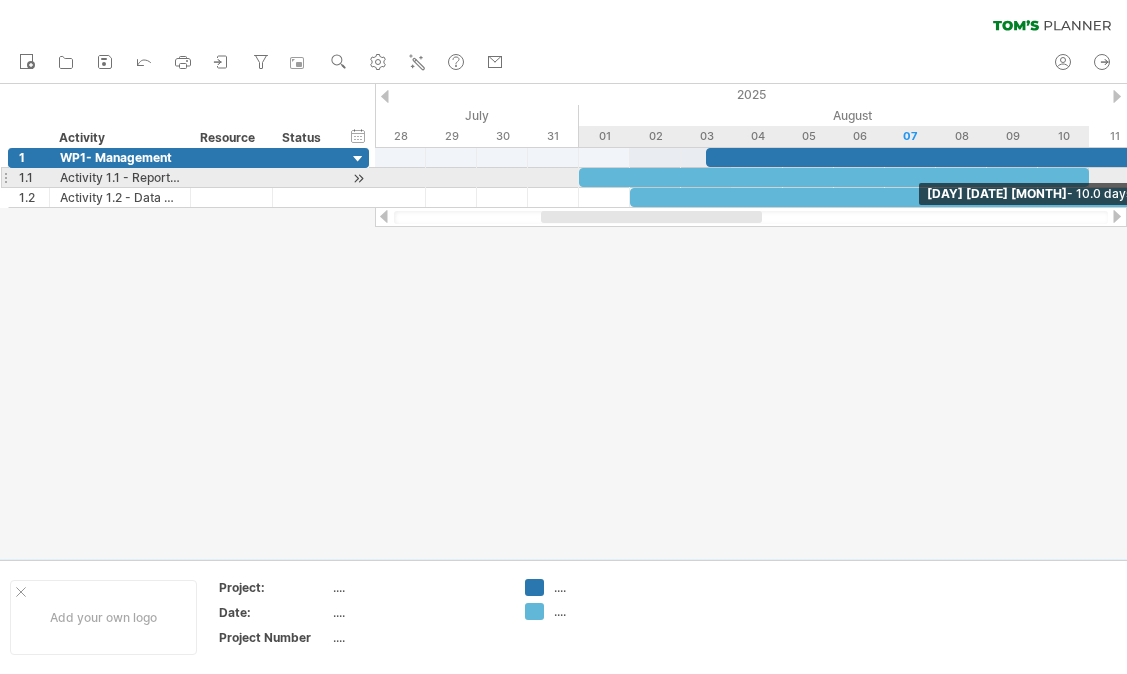 drag, startPoint x: 629, startPoint y: 174, endPoint x: 1093, endPoint y: 178, distance: 464.01724 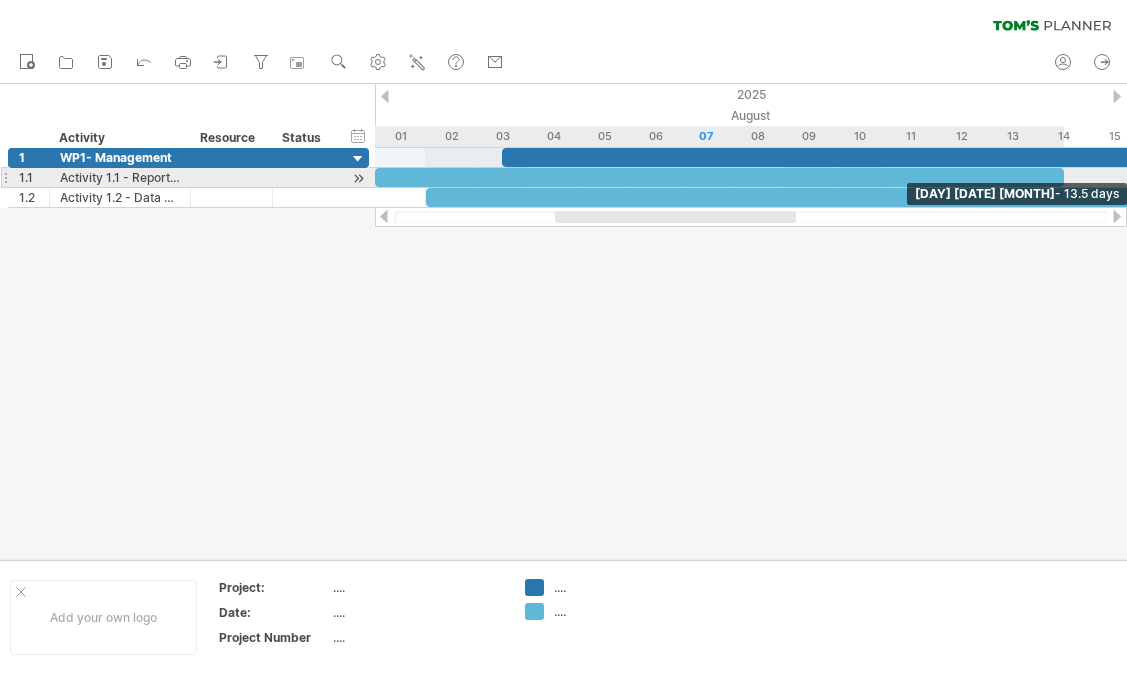 drag, startPoint x: 881, startPoint y: 178, endPoint x: 1059, endPoint y: 178, distance: 178 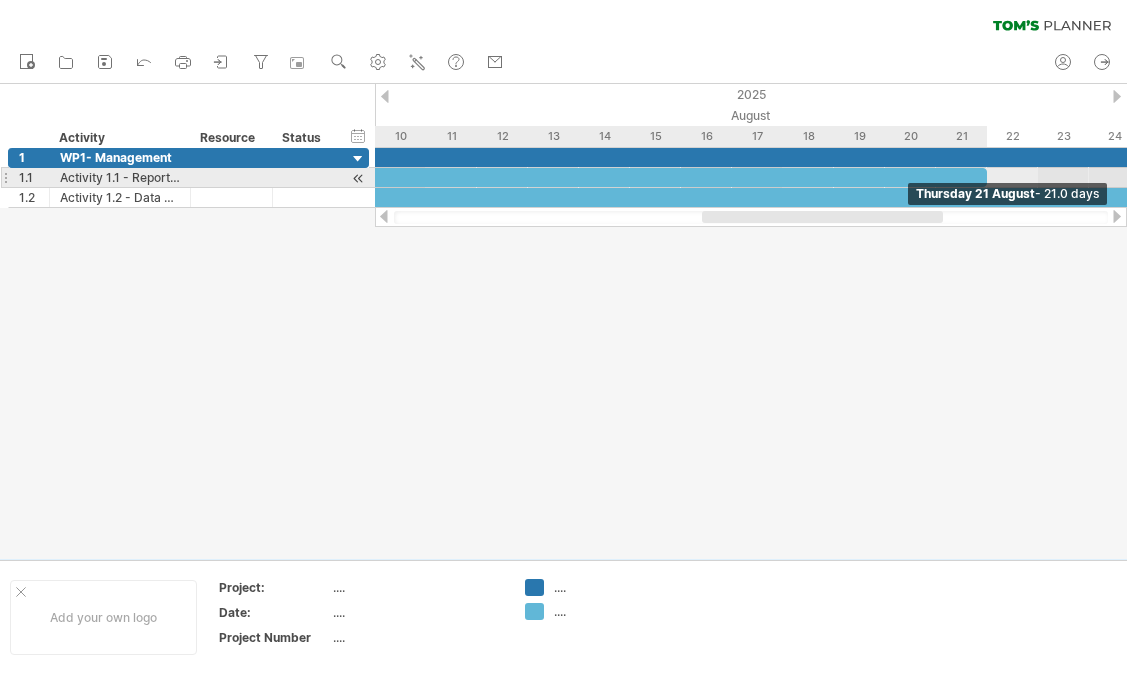 drag, startPoint x: 603, startPoint y: 175, endPoint x: 995, endPoint y: 173, distance: 392.0051 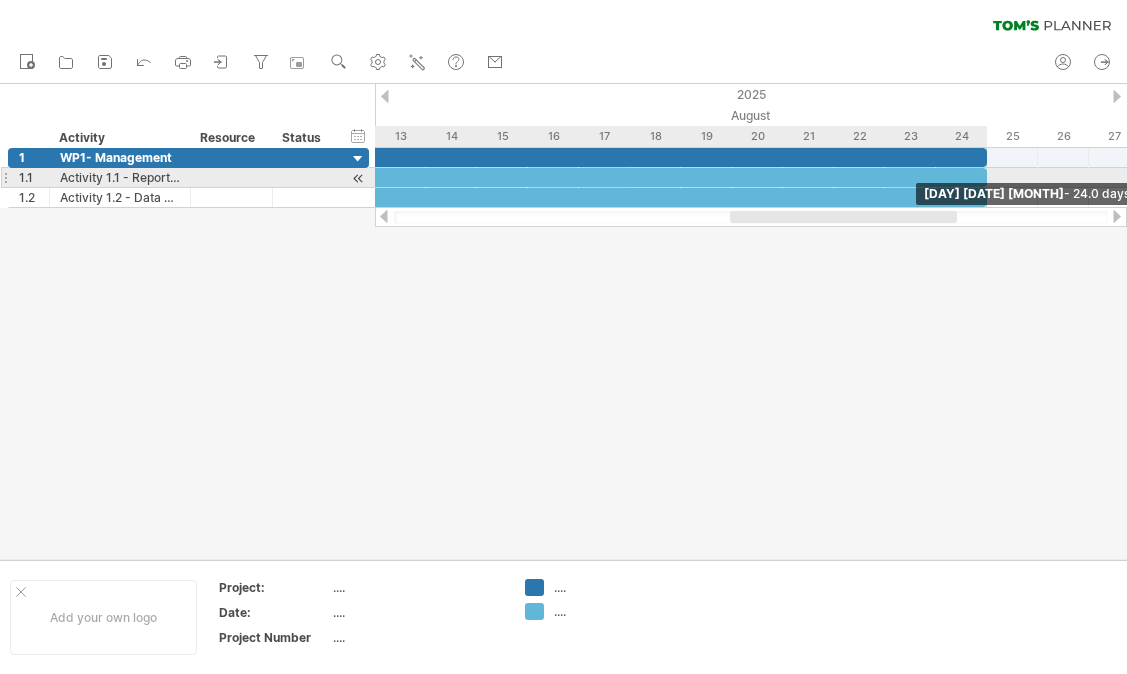 drag, startPoint x: 831, startPoint y: 174, endPoint x: 976, endPoint y: 180, distance: 145.12408 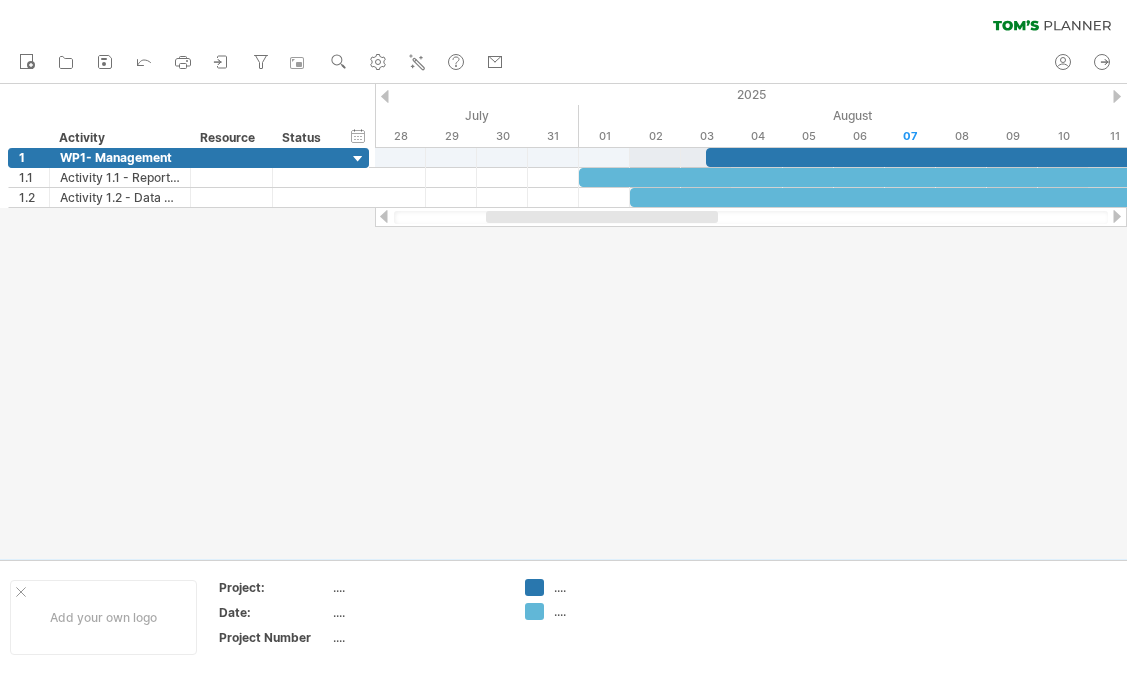 drag, startPoint x: 759, startPoint y: 216, endPoint x: 522, endPoint y: 215, distance: 237.0021 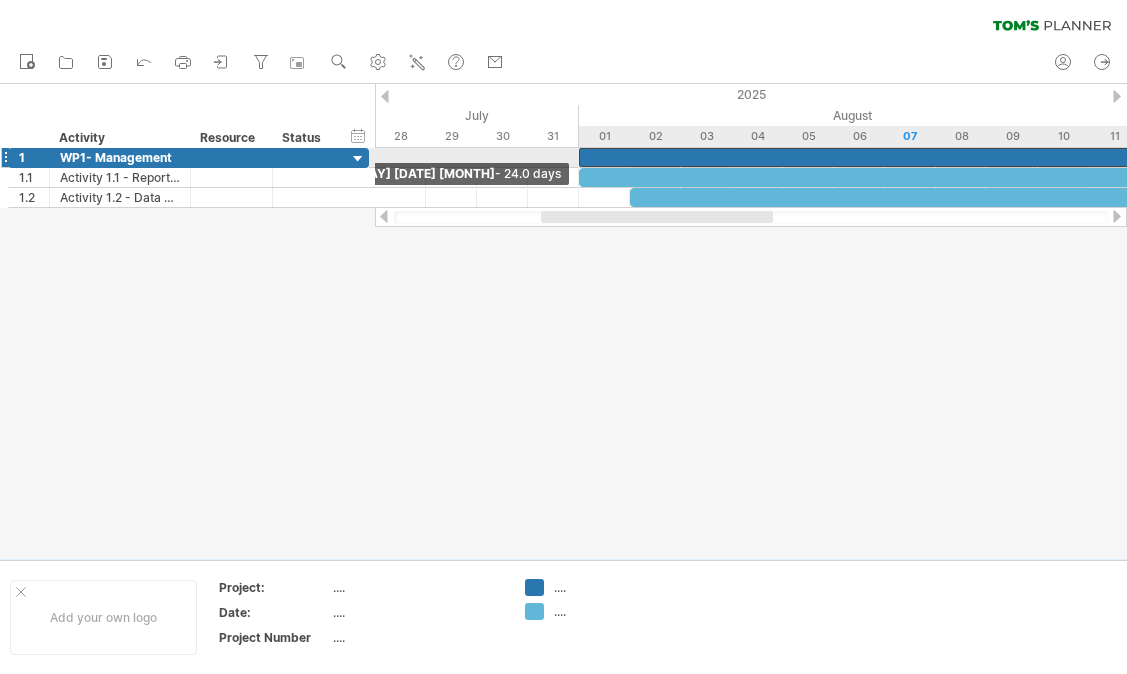 drag, startPoint x: 704, startPoint y: 155, endPoint x: 586, endPoint y: 158, distance: 118.03813 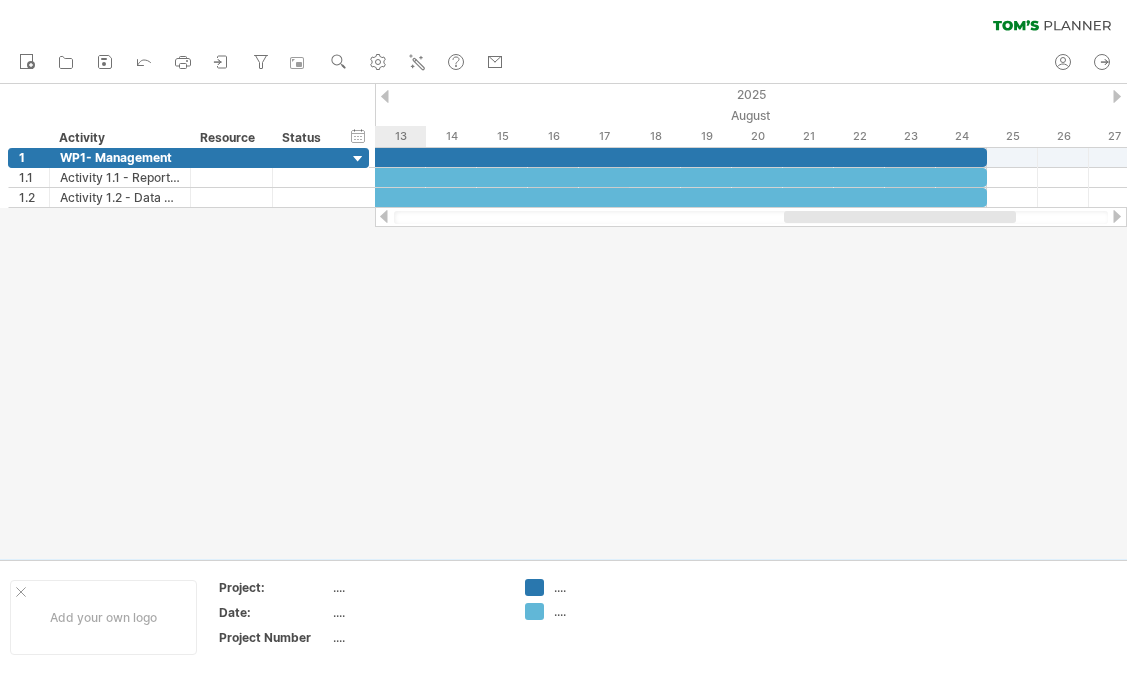 drag, startPoint x: 732, startPoint y: 218, endPoint x: 976, endPoint y: 216, distance: 244.0082 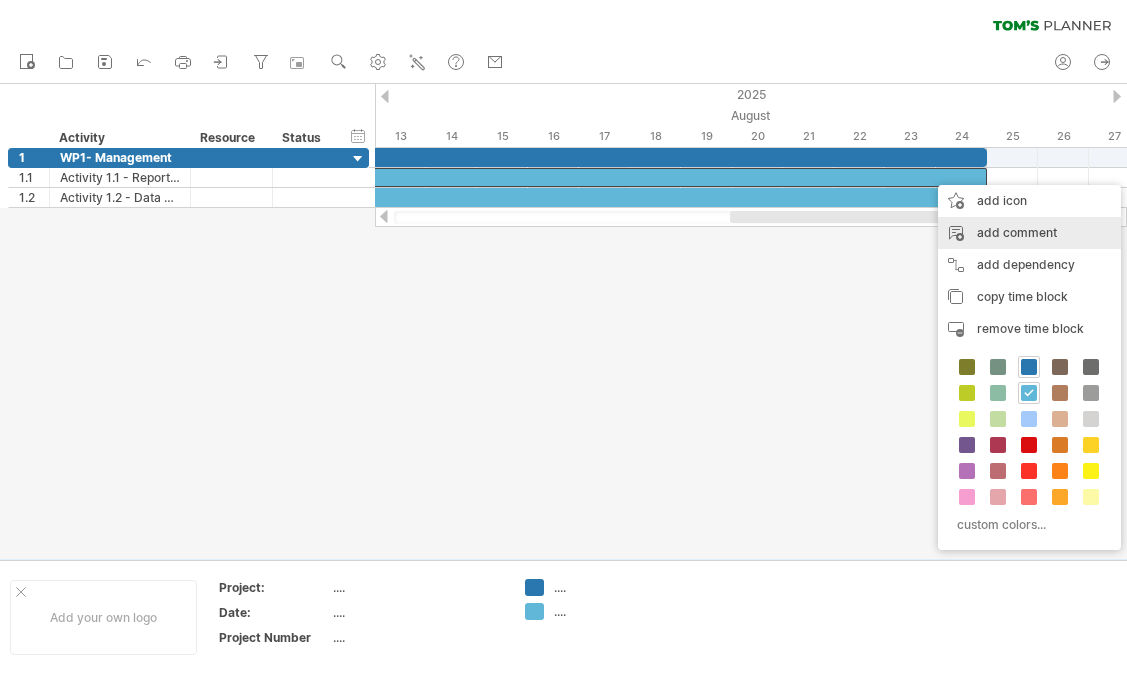 click on "add comment" at bounding box center [1029, 233] 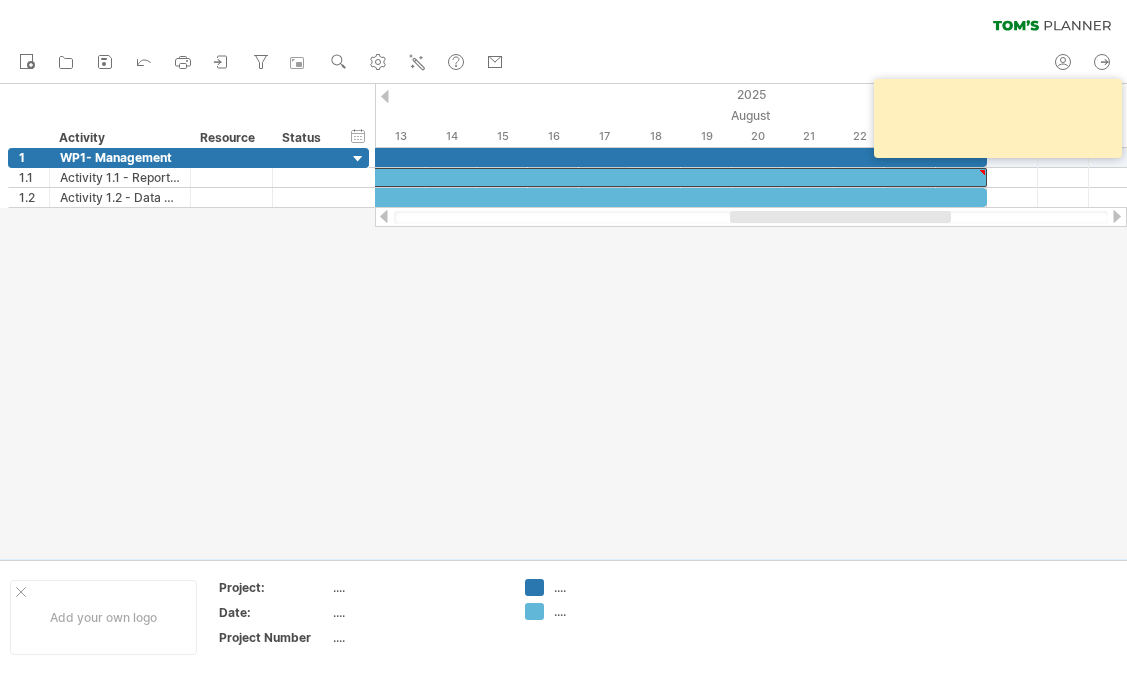 type on "*" 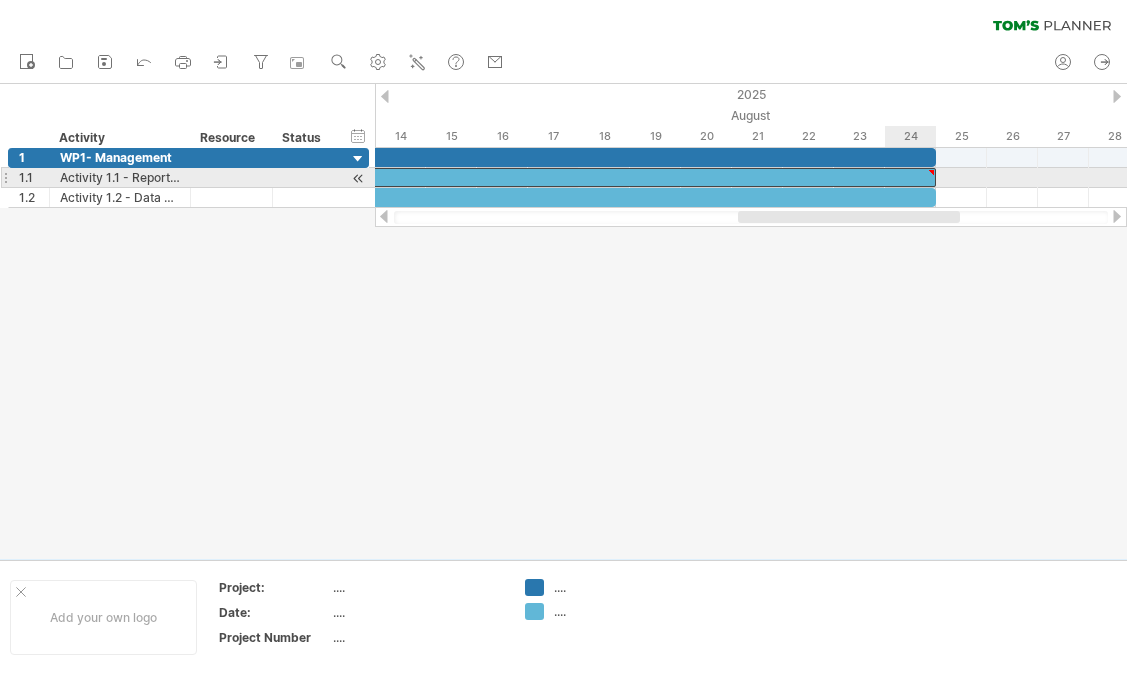 type on "**" 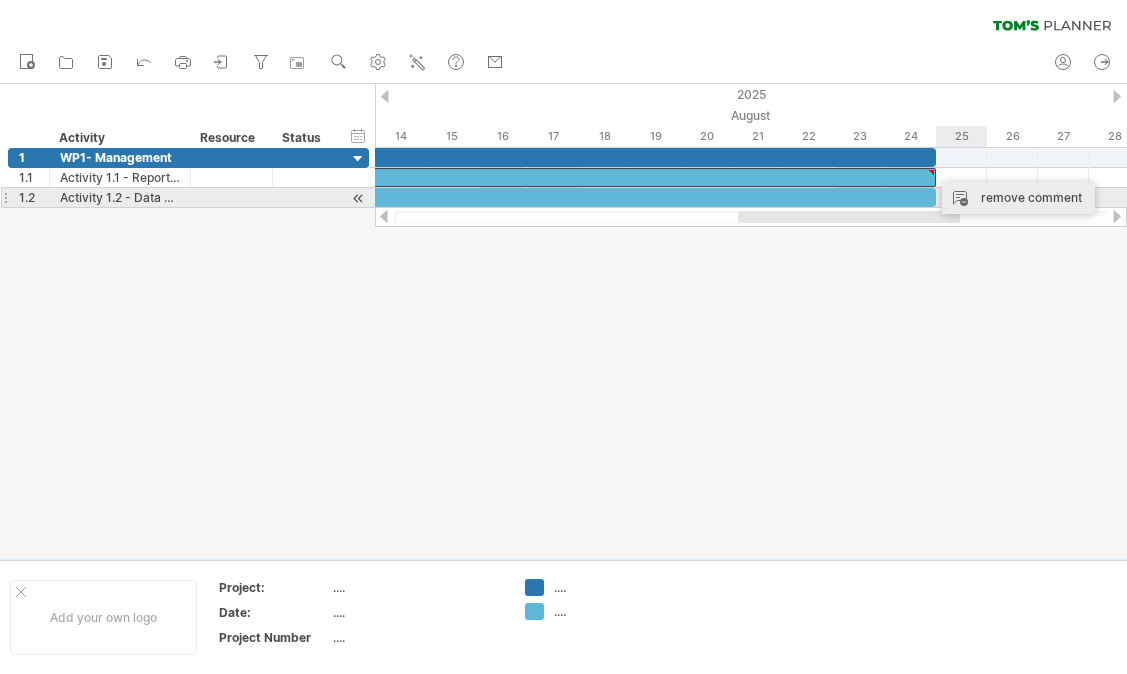 click on "remove comment" at bounding box center (1018, 198) 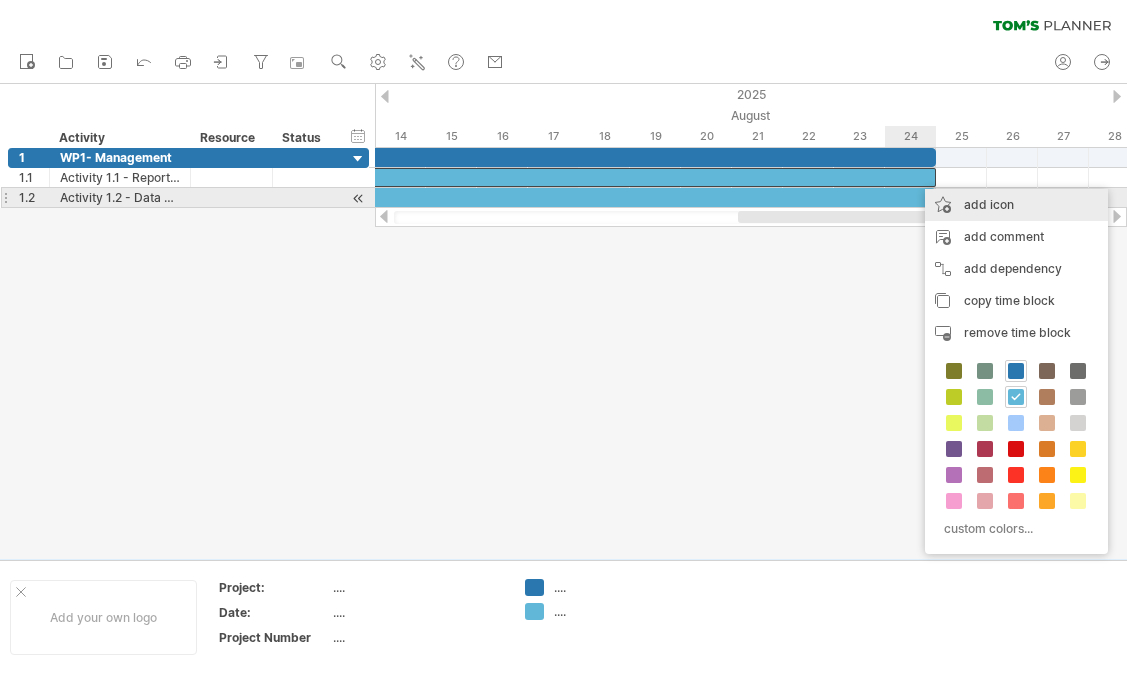 click on "add icon" at bounding box center [1016, 205] 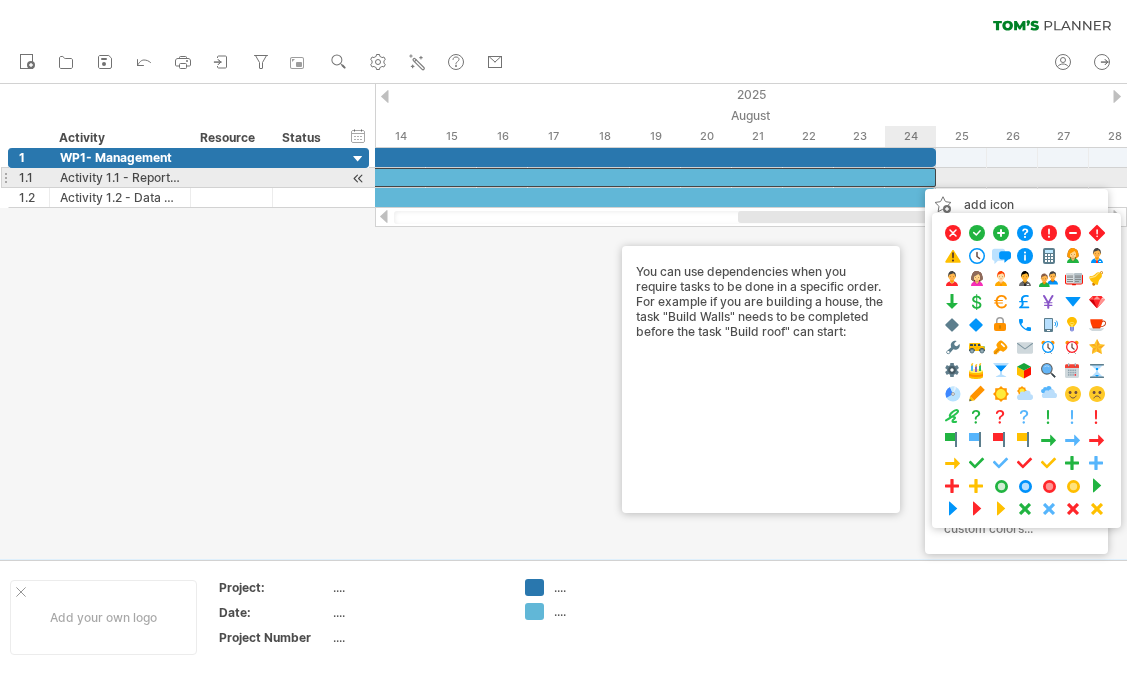 click at bounding box center [324, 177] 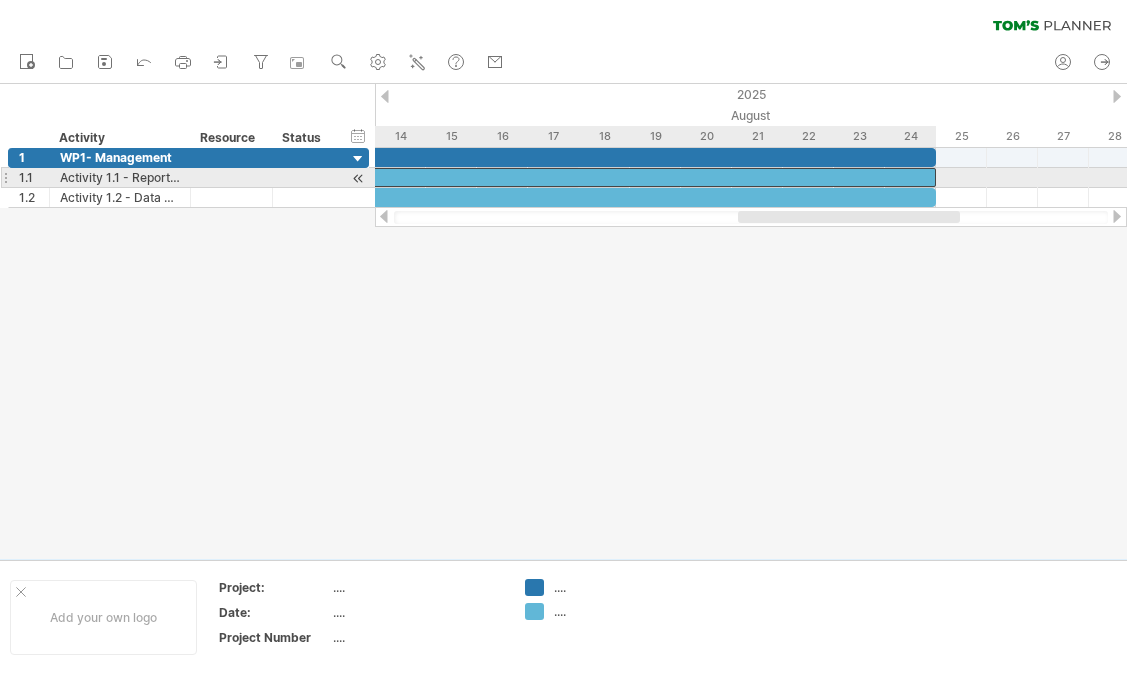 click at bounding box center [324, 177] 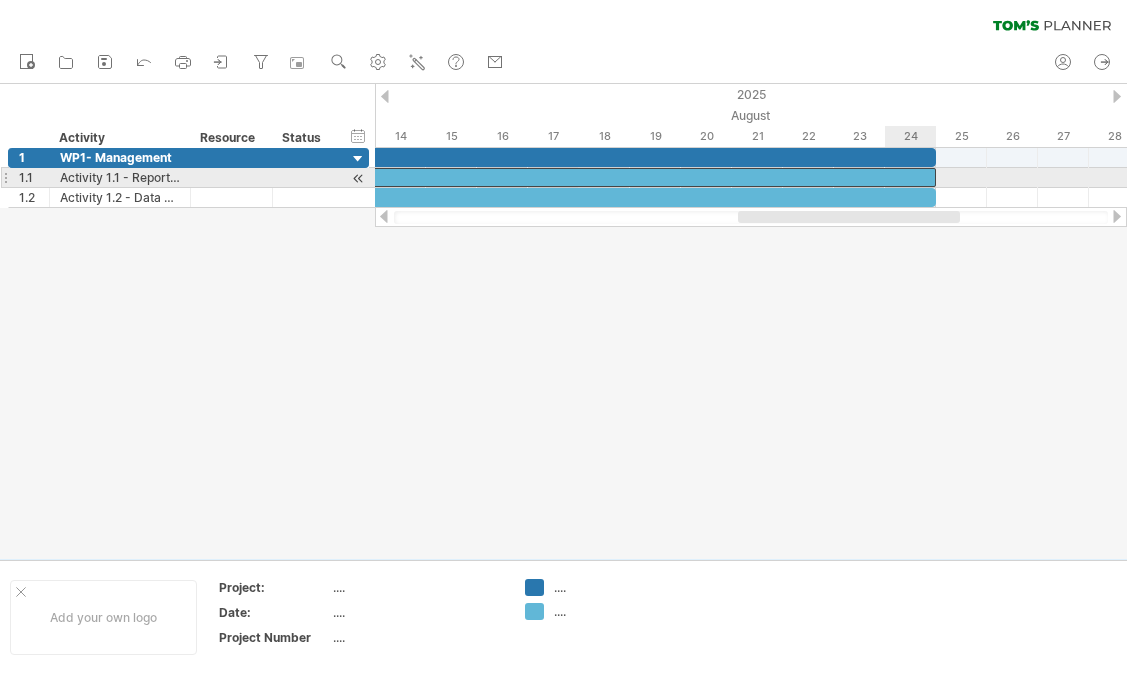 click at bounding box center [324, 177] 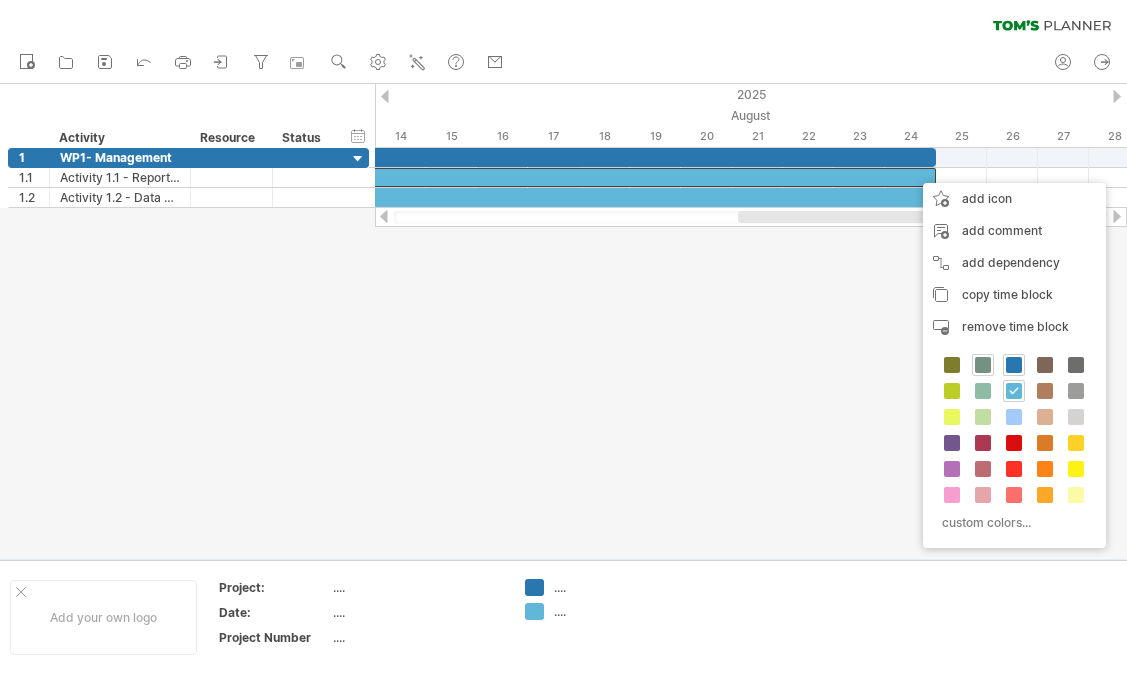 click at bounding box center (983, 365) 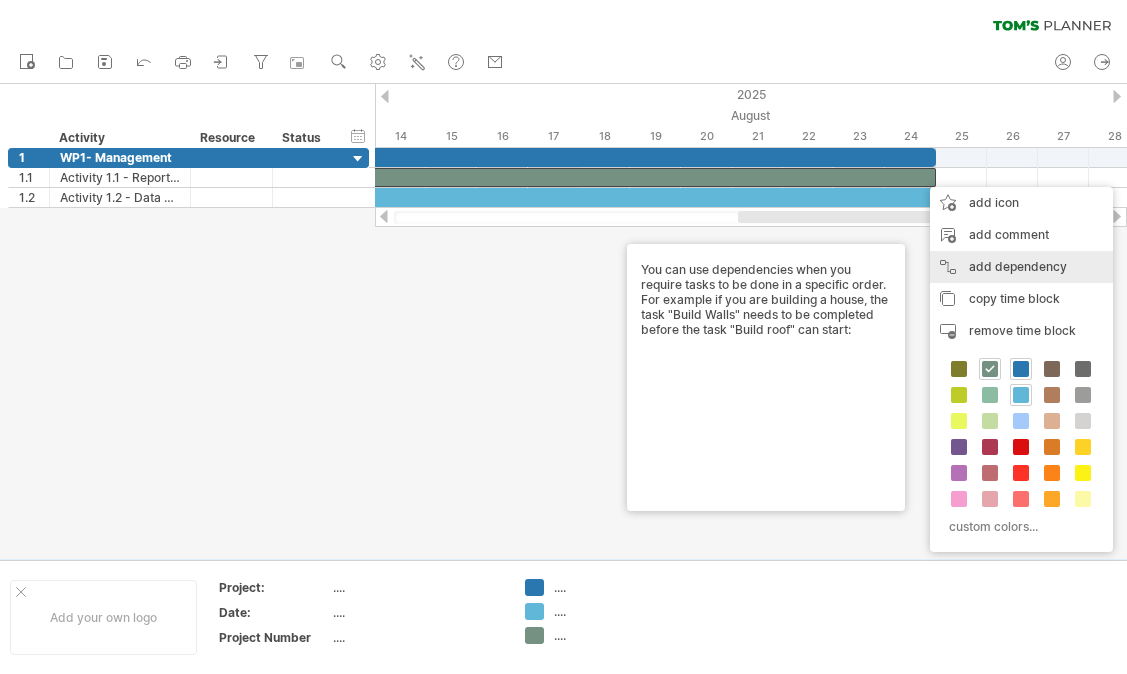 click on "add dependency You can use dependencies when you require tasks to be done in a specific order. For example if you are building a house, the task "Build Walls" needs to be completed before the task "Build roof" can start:" at bounding box center (1021, 267) 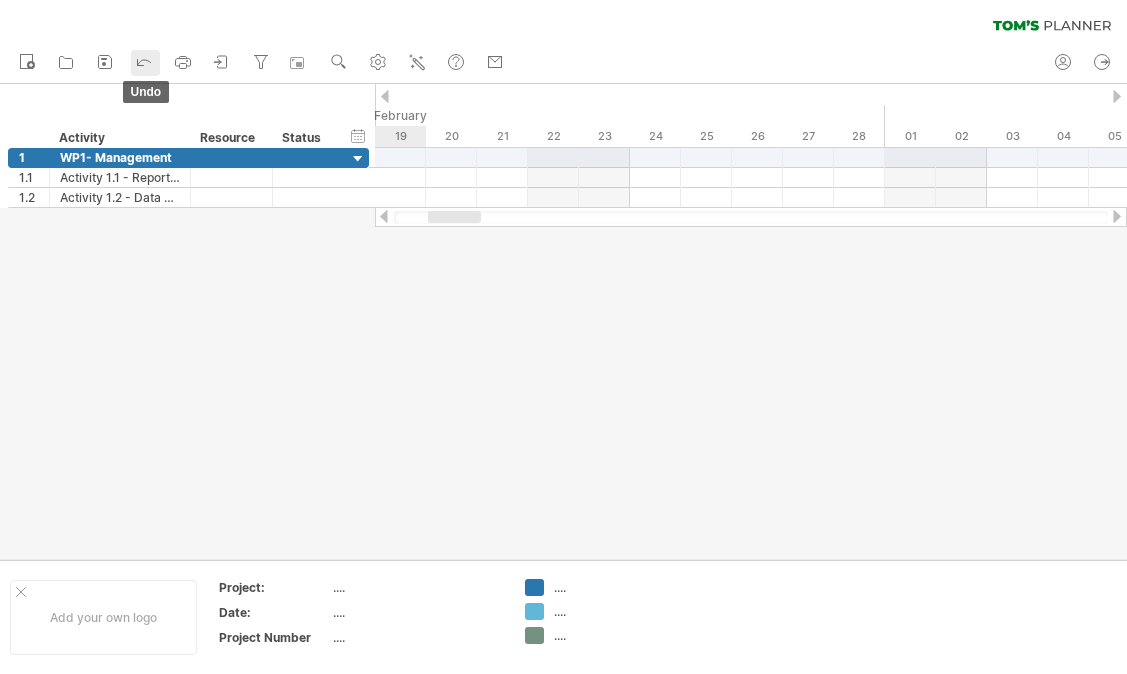 click 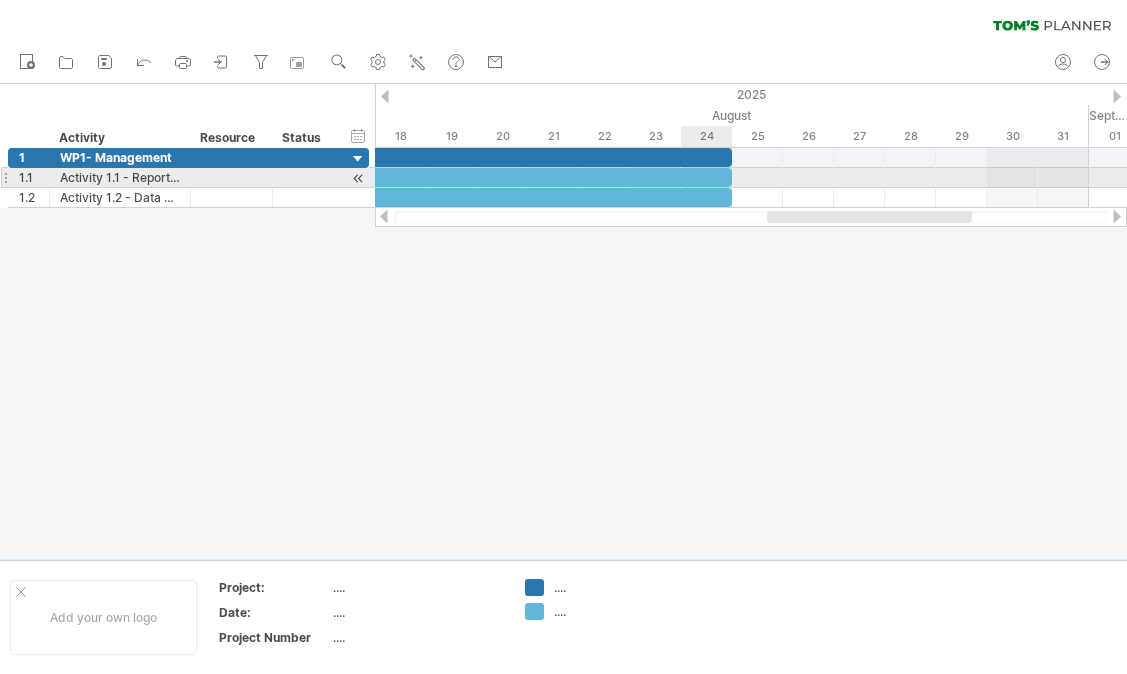 click at bounding box center (120, 177) 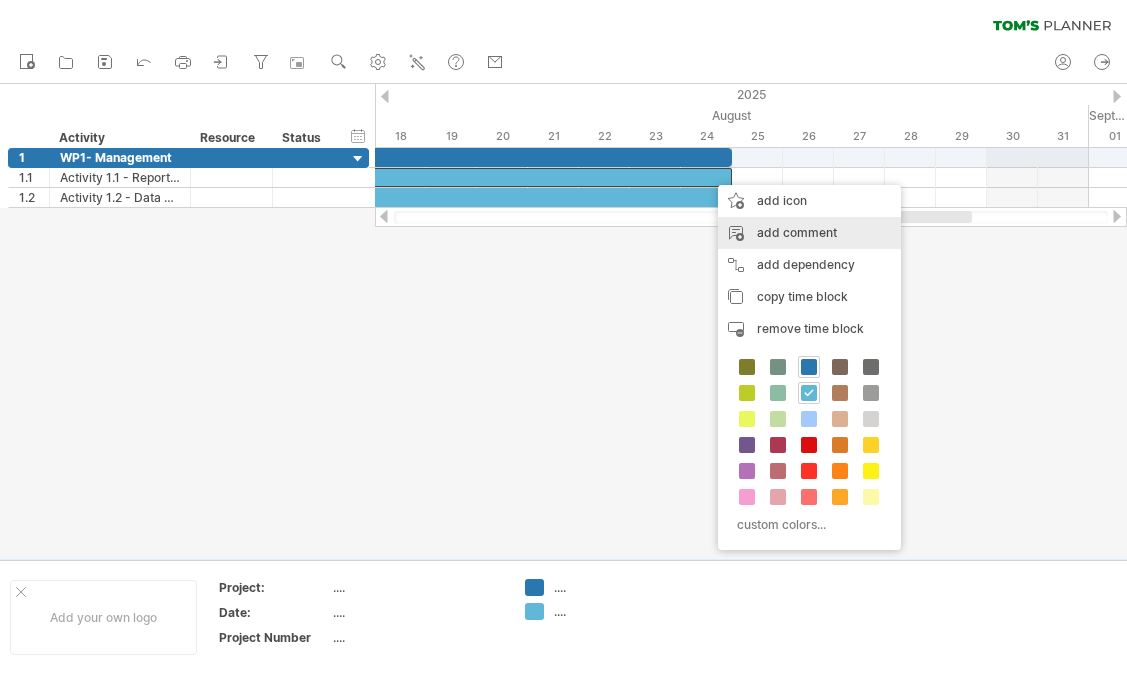 click on "add comment" at bounding box center [809, 233] 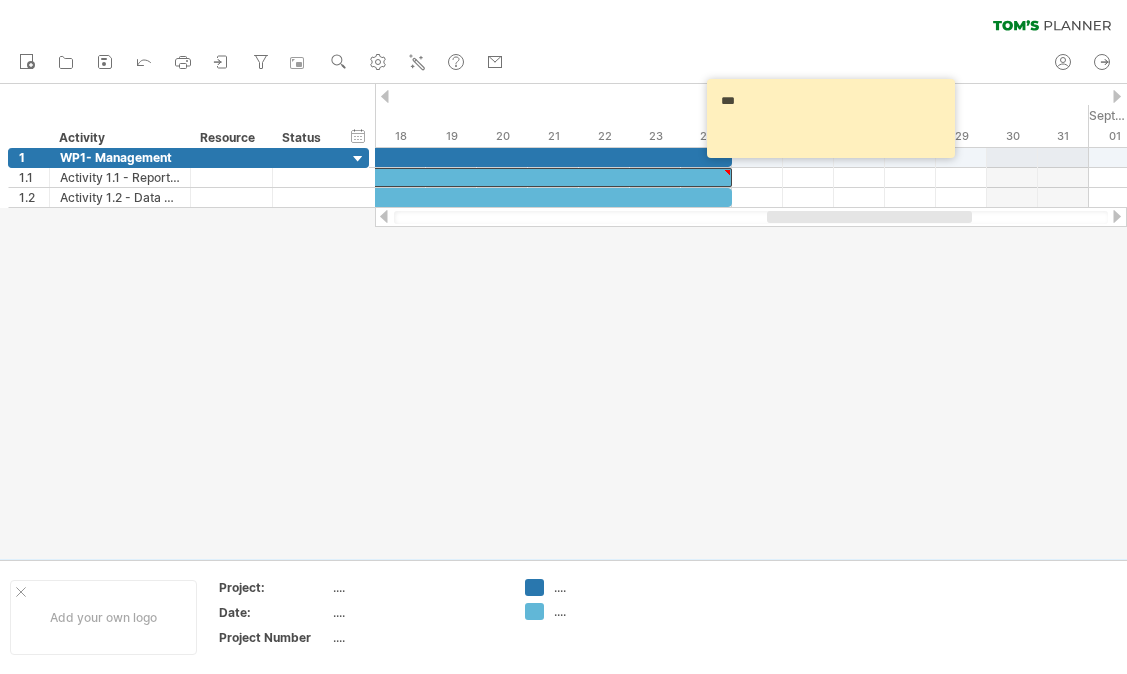 click at bounding box center (563, 321) 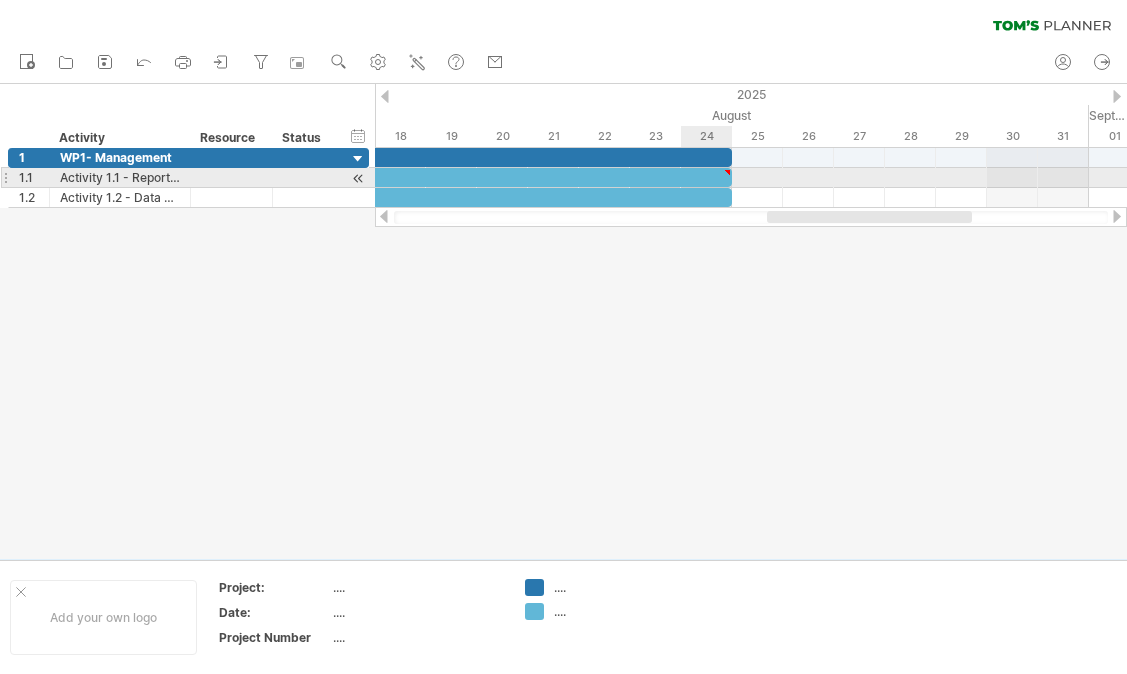 type on "**" 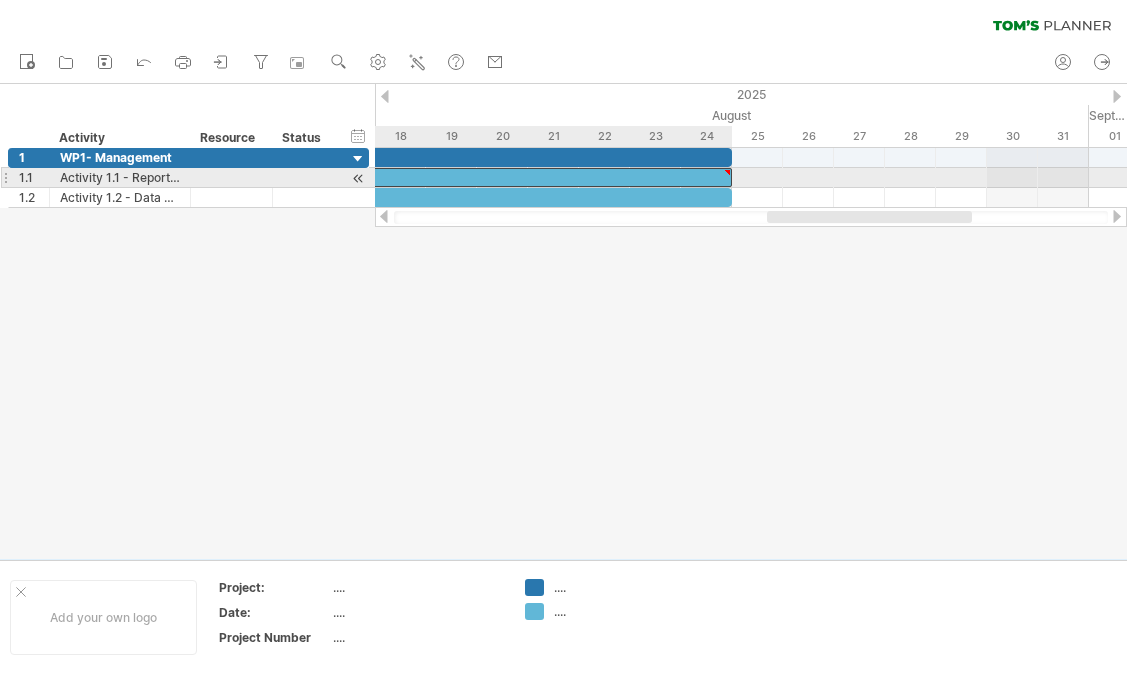 click at bounding box center (727, 172) 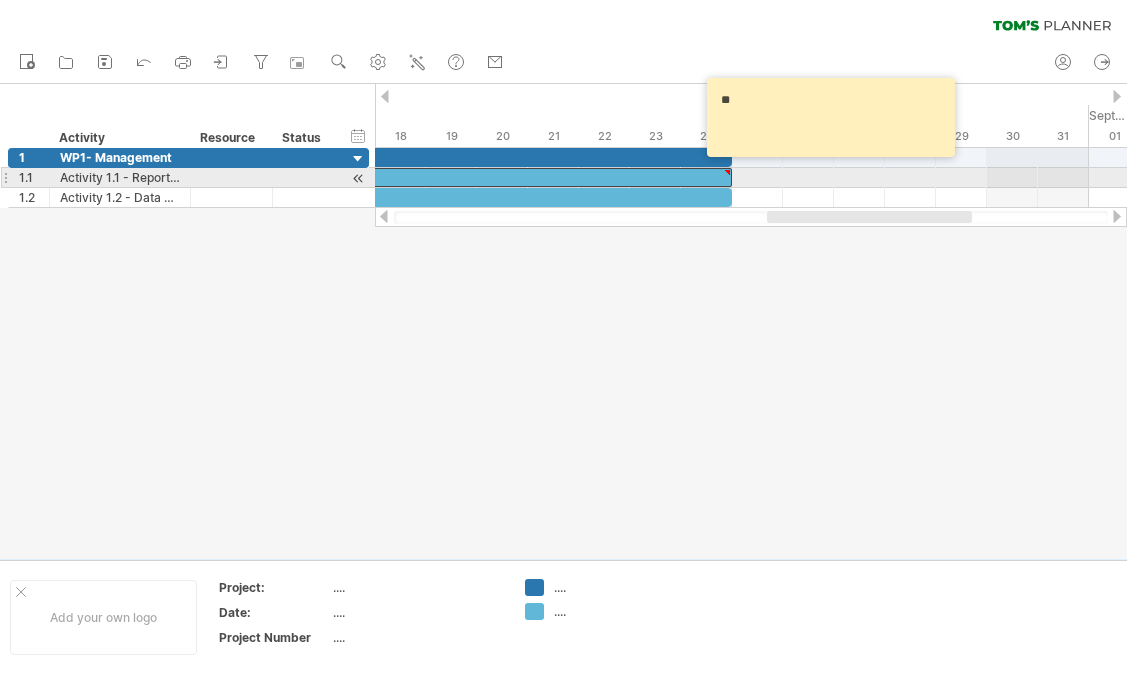 click at bounding box center [869, 217] 